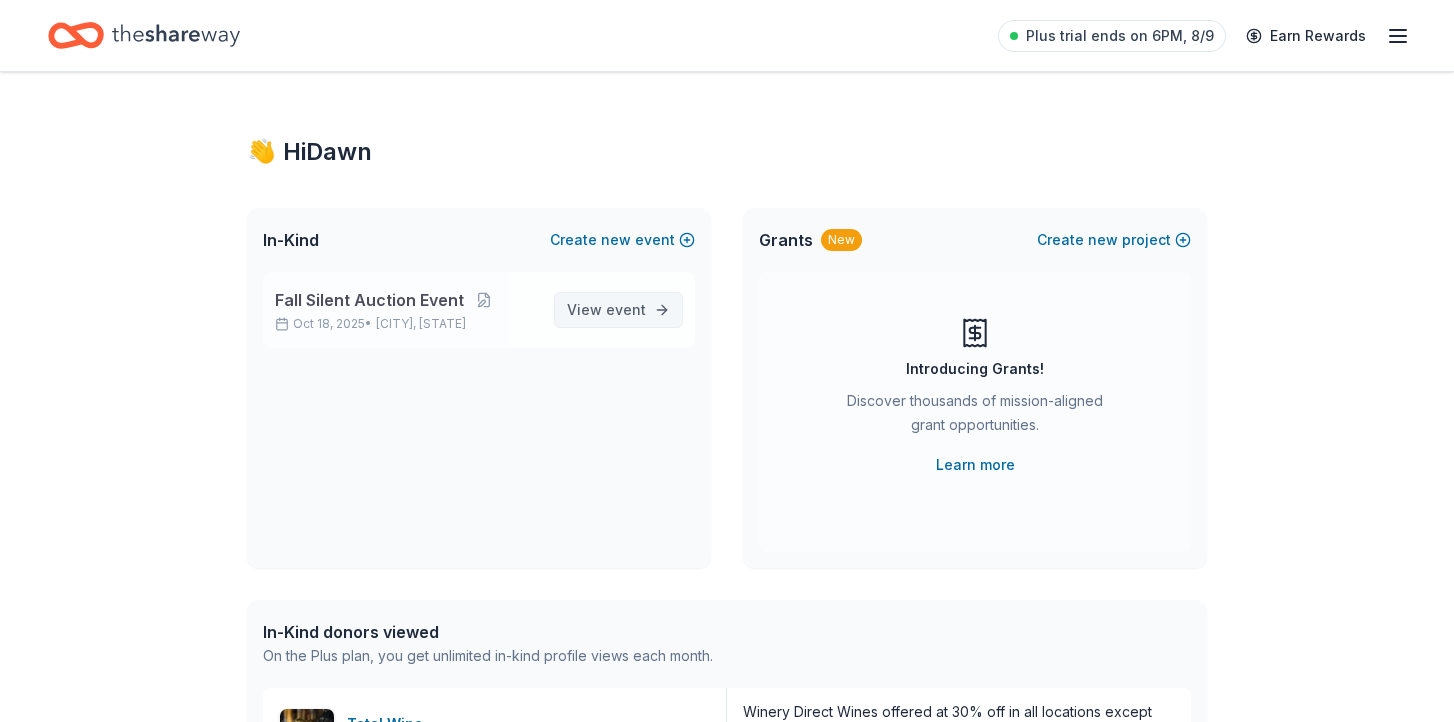 scroll, scrollTop: 0, scrollLeft: 0, axis: both 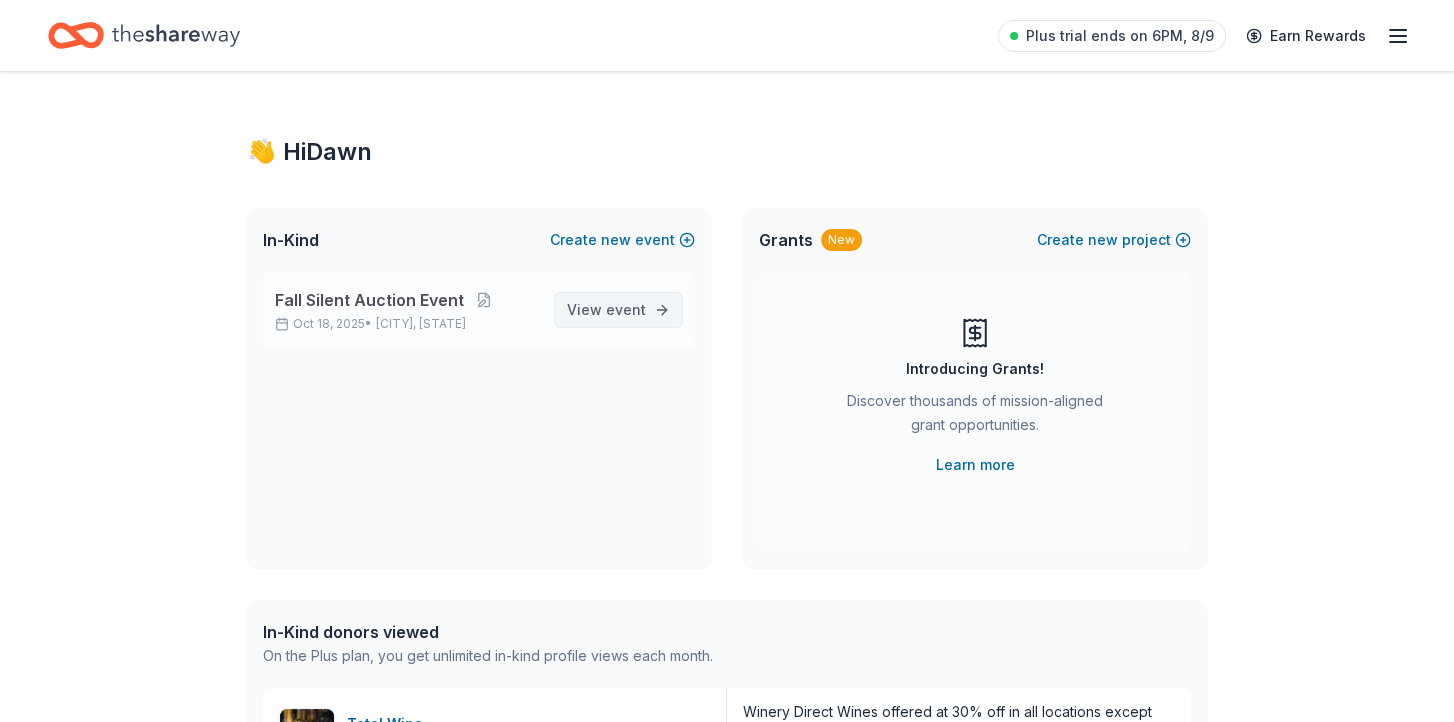 click on "View   event" at bounding box center (618, 310) 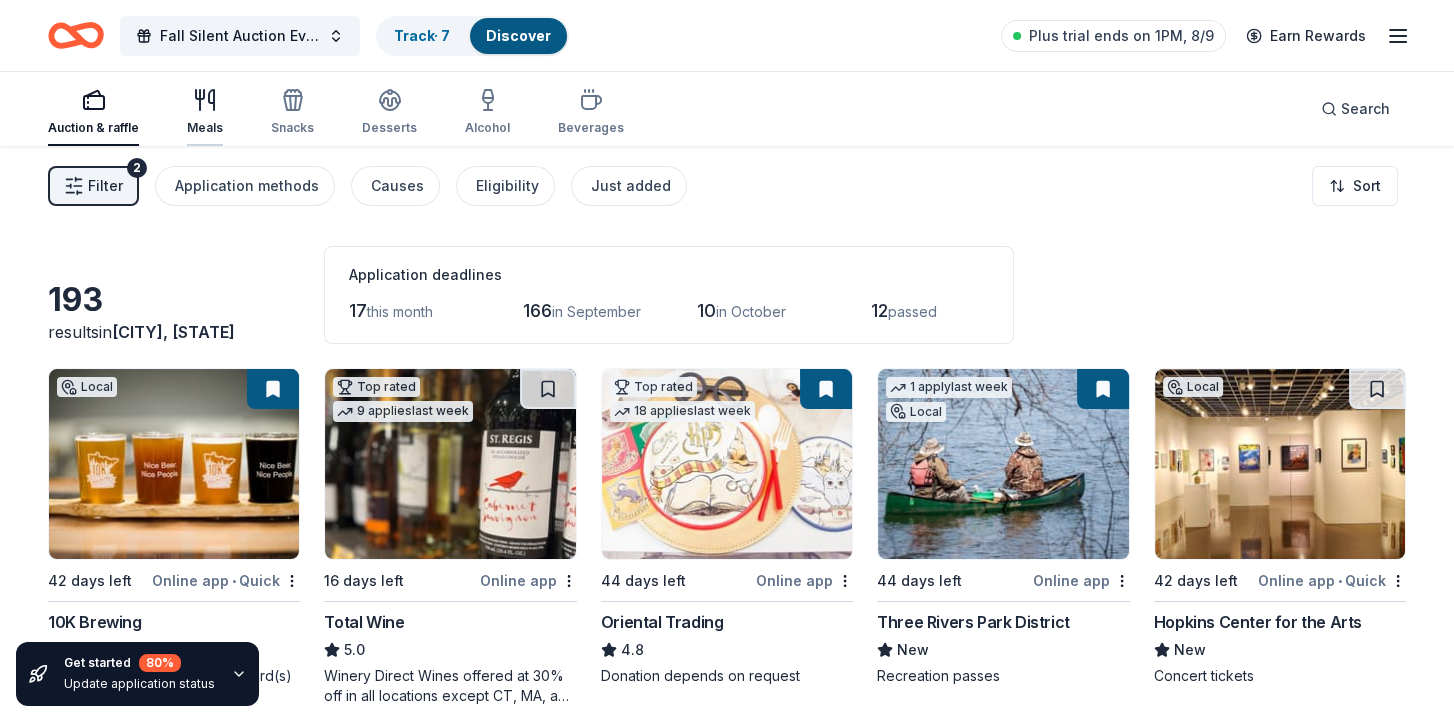 click at bounding box center [205, 100] 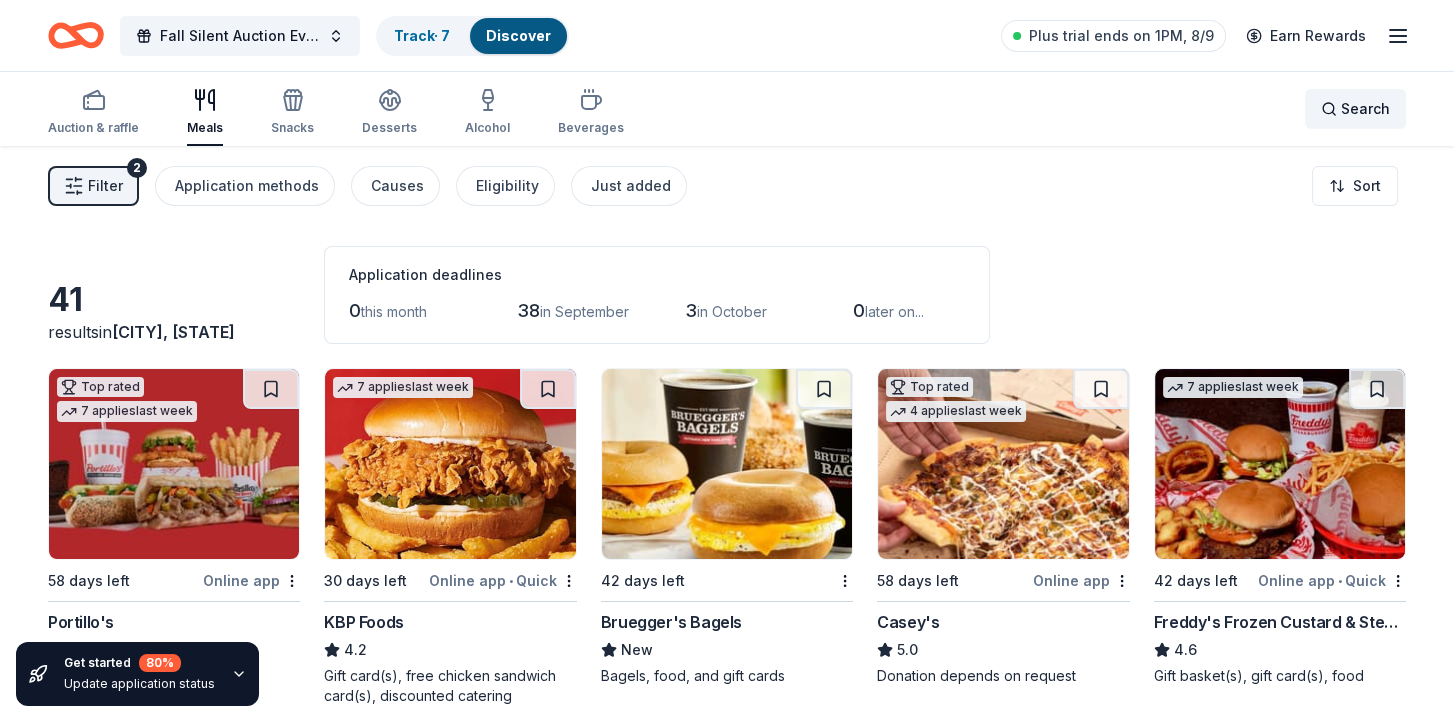 click on "Search" at bounding box center (1355, 109) 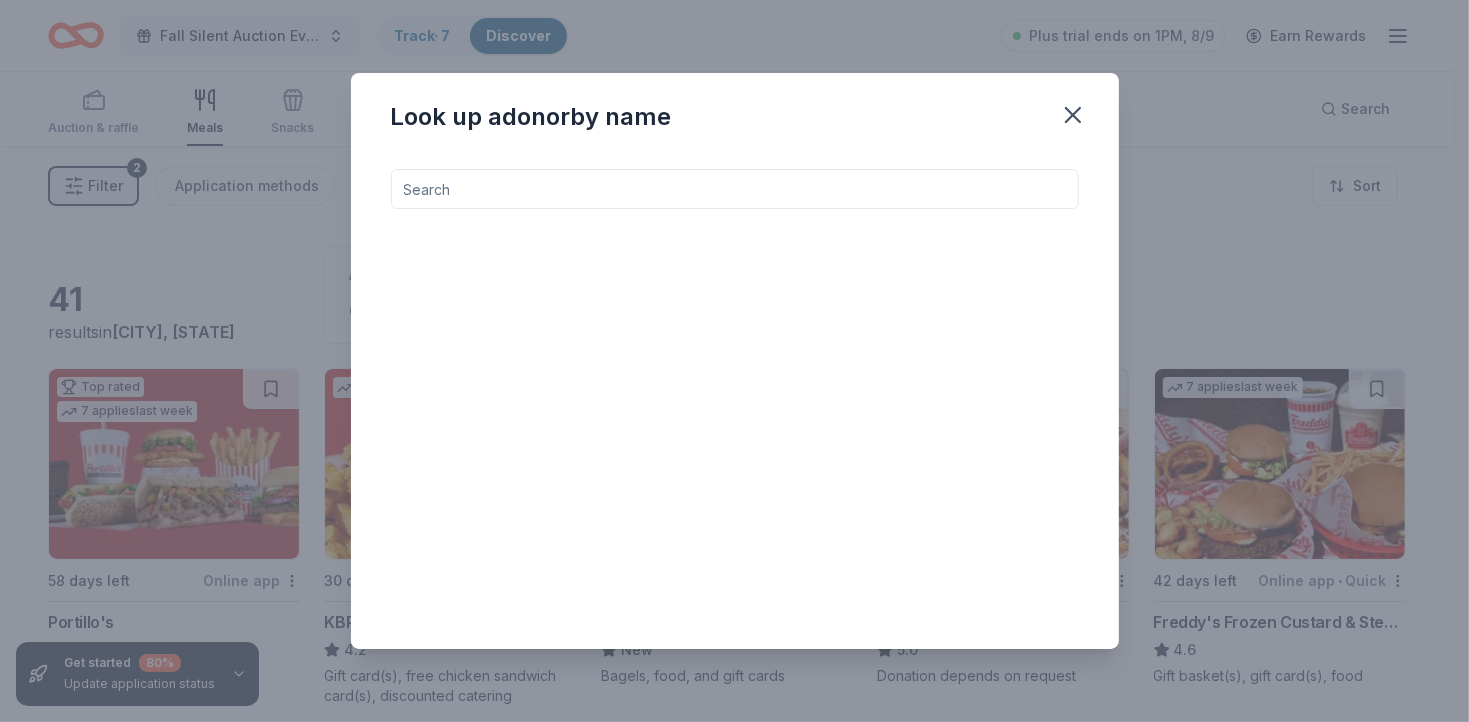 click at bounding box center [735, 189] 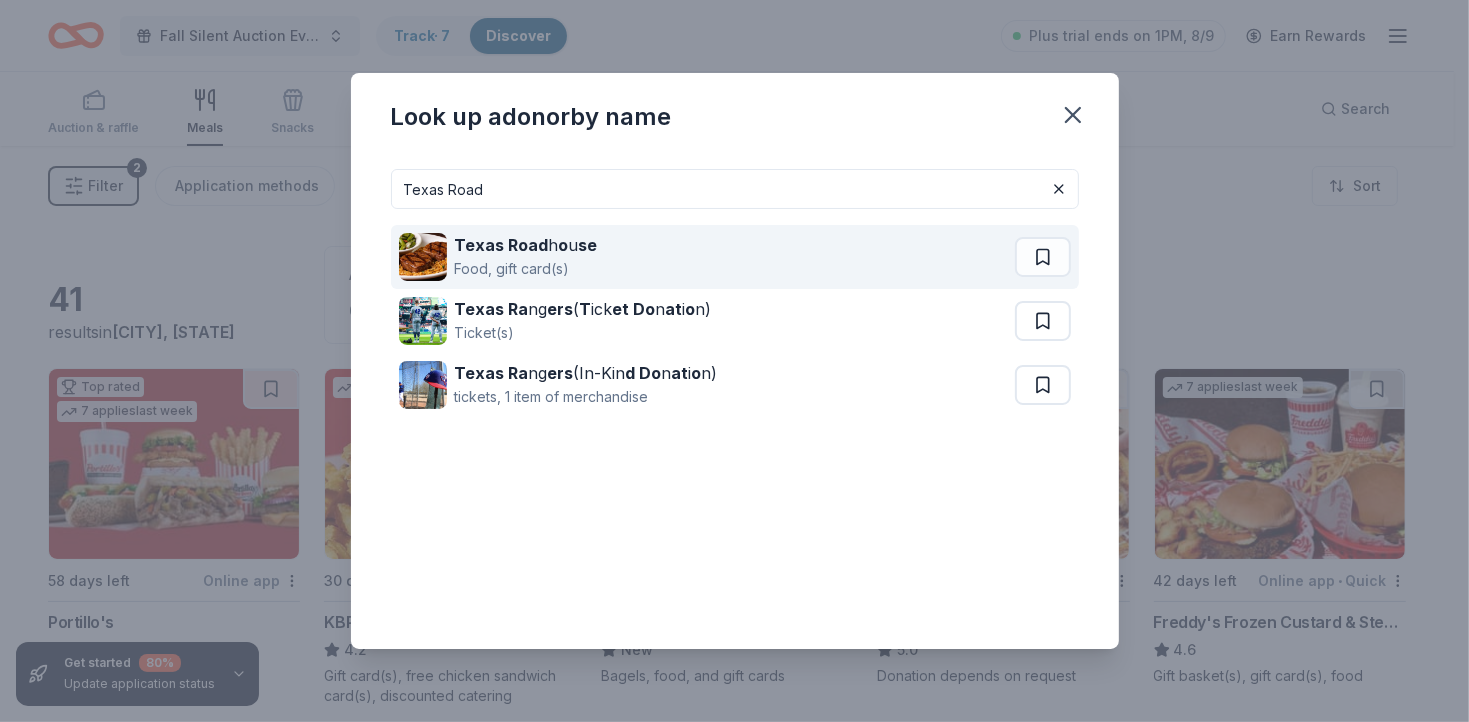 type on "Texas Road" 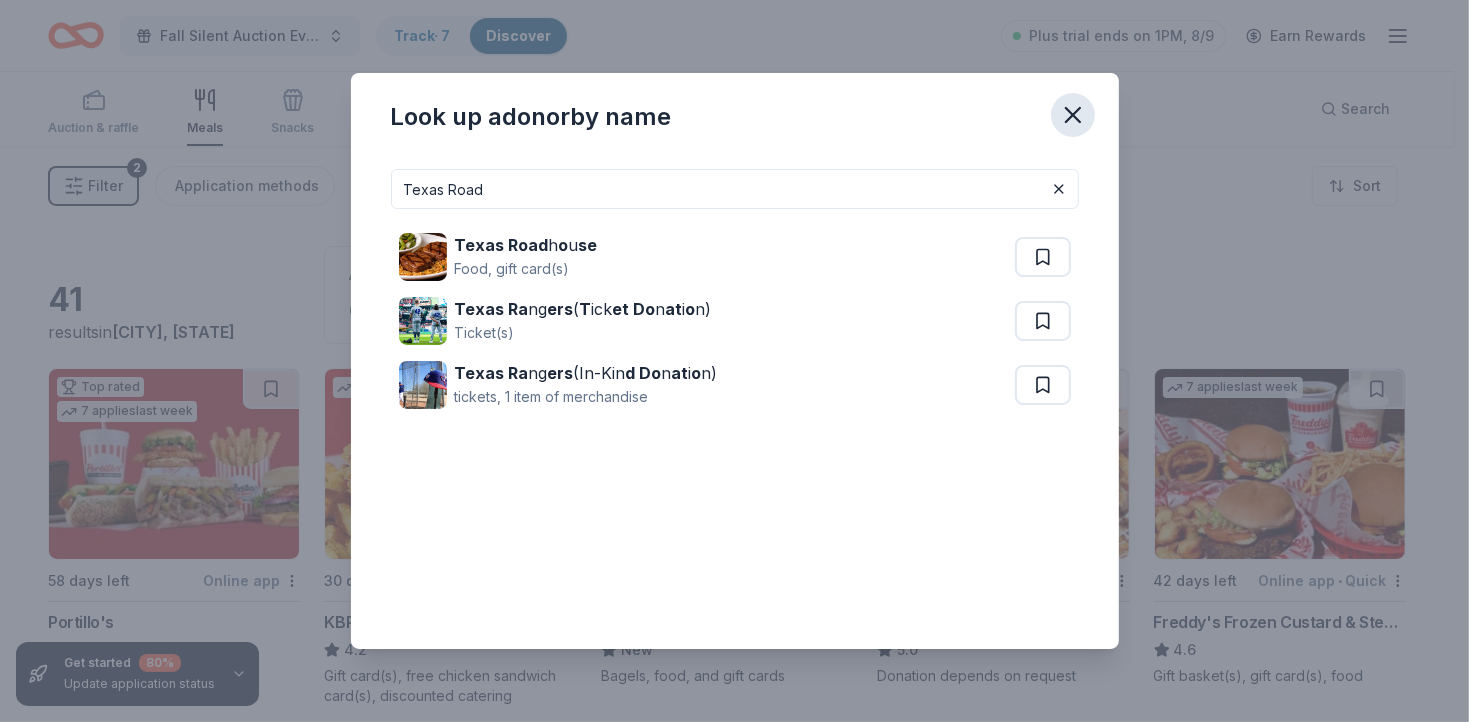 click 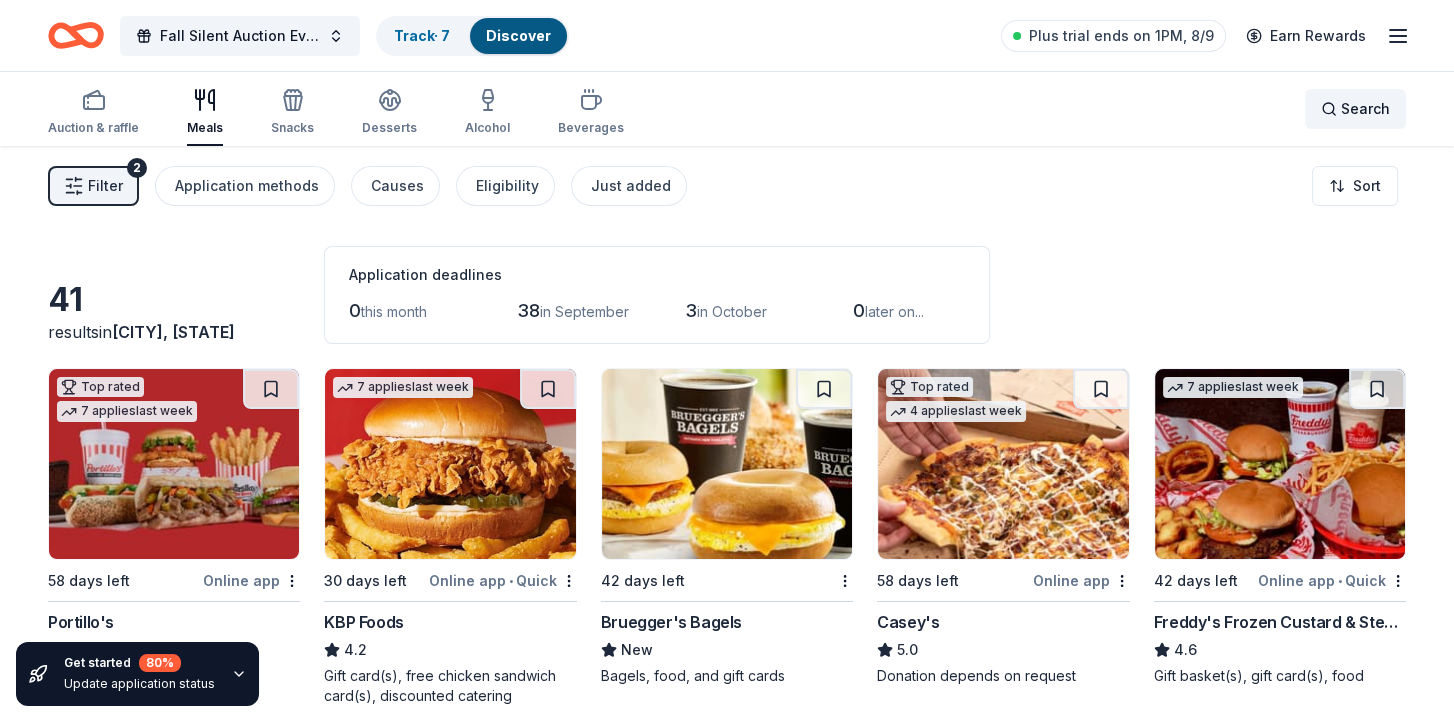 click on "Search" at bounding box center [1365, 109] 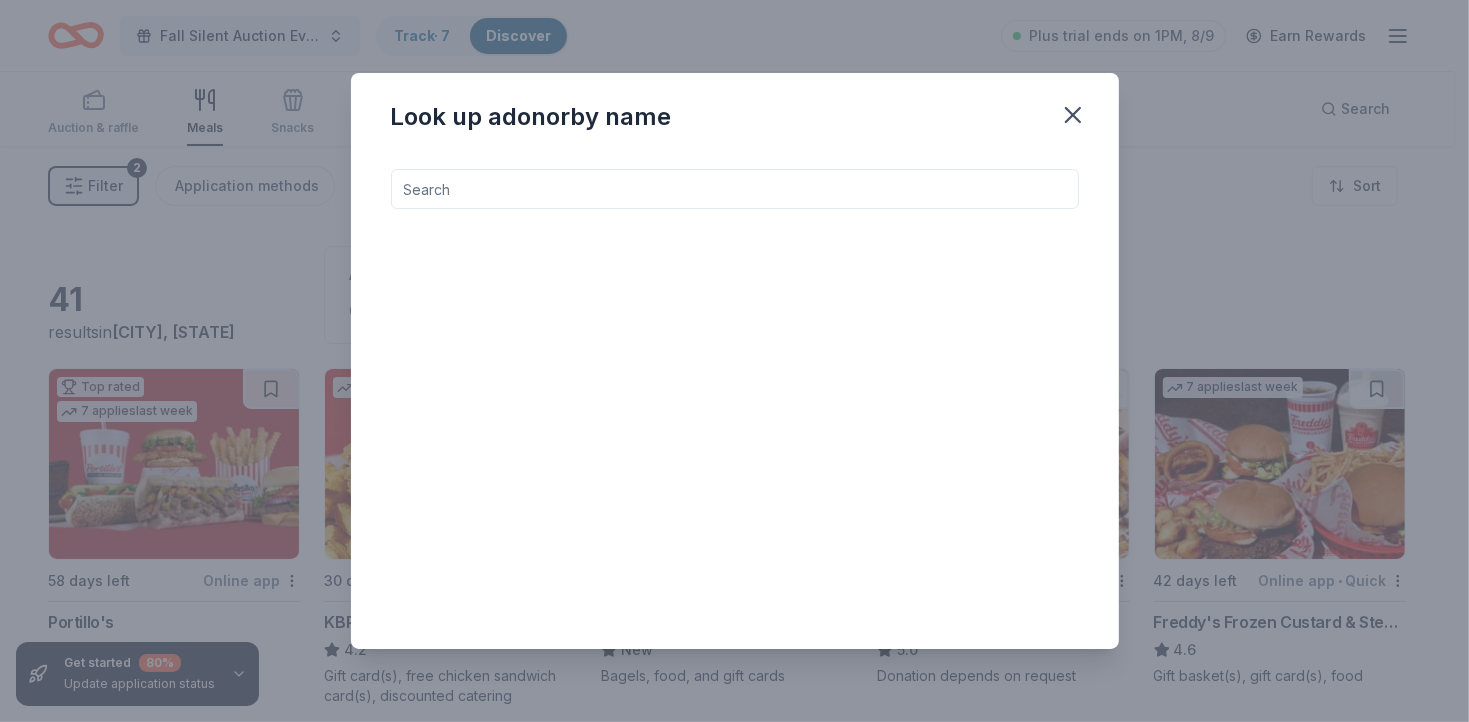 click at bounding box center (735, 189) 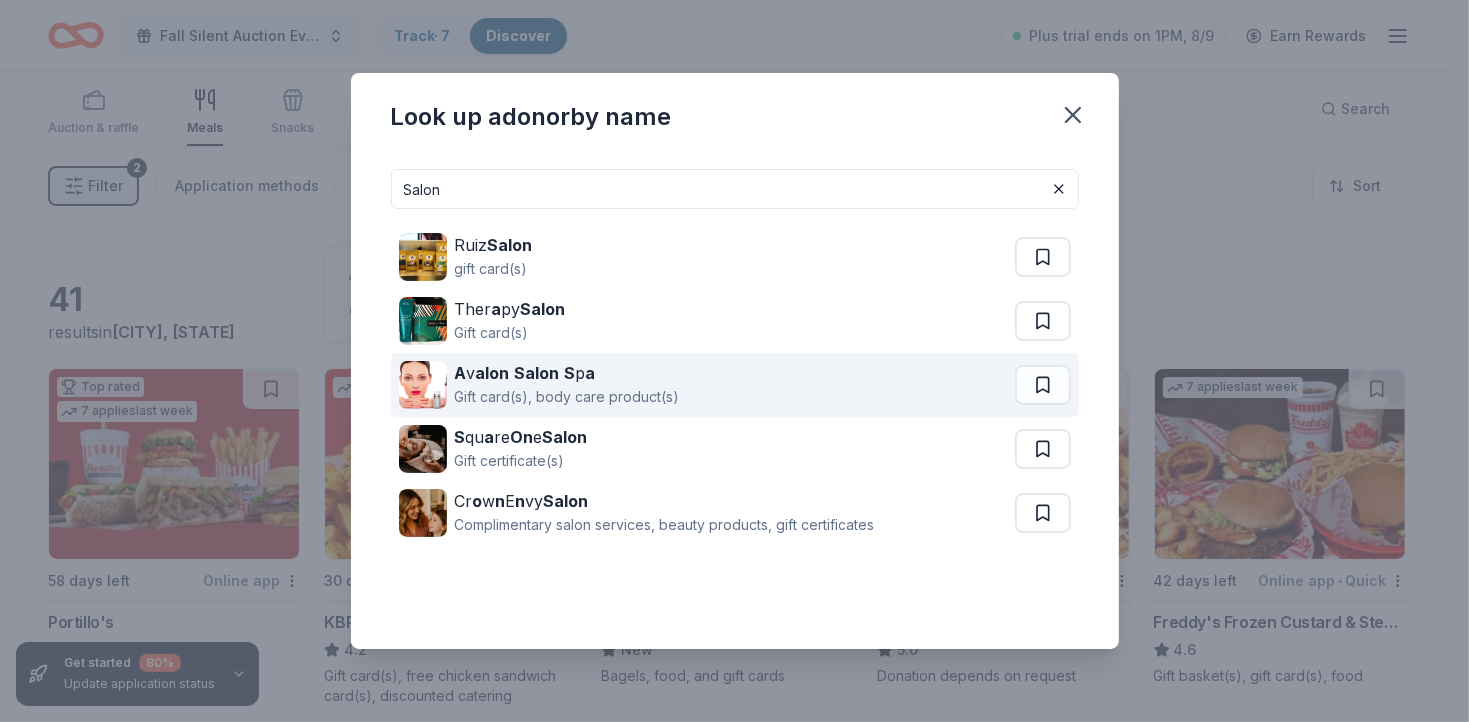click on "alon" at bounding box center [493, 373] 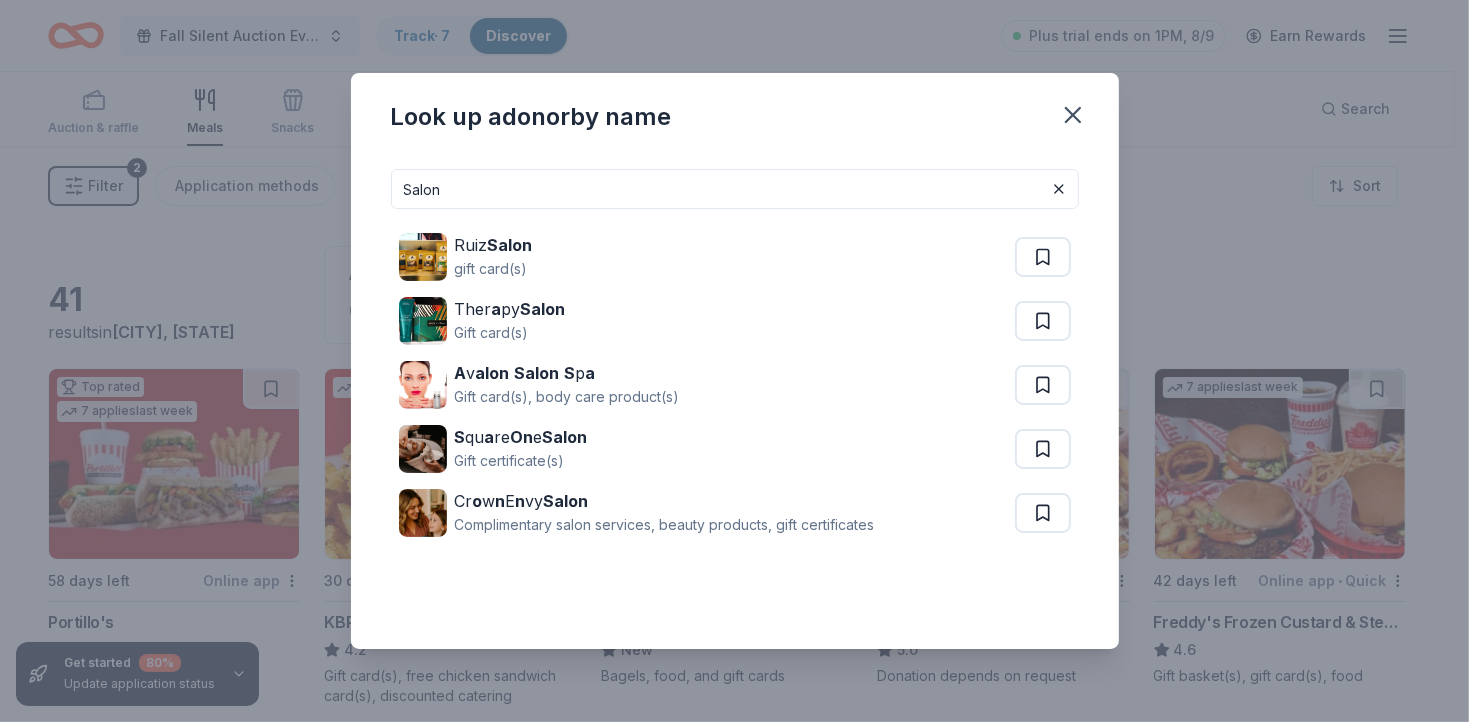 click on "Salon" at bounding box center [735, 189] 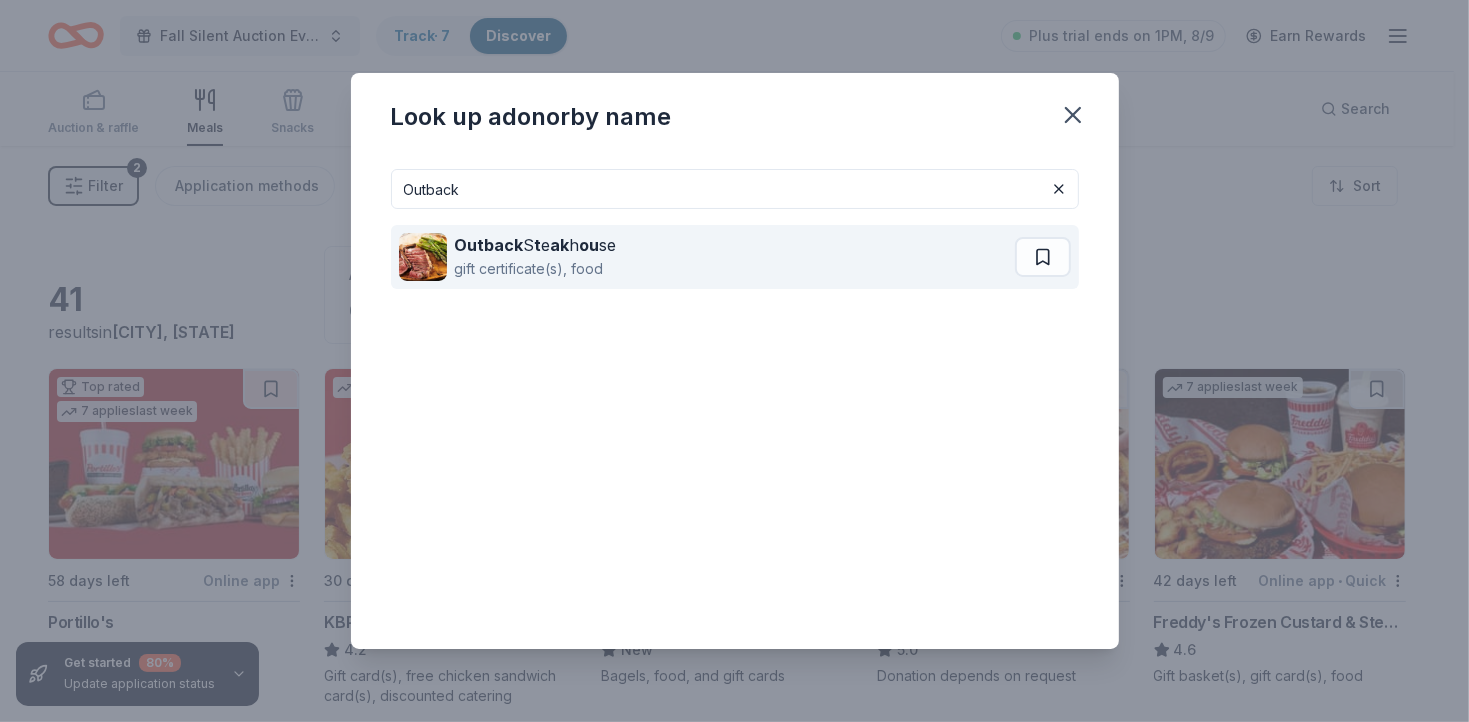 click on "Outback  S t e ak h ou se" at bounding box center (536, 245) 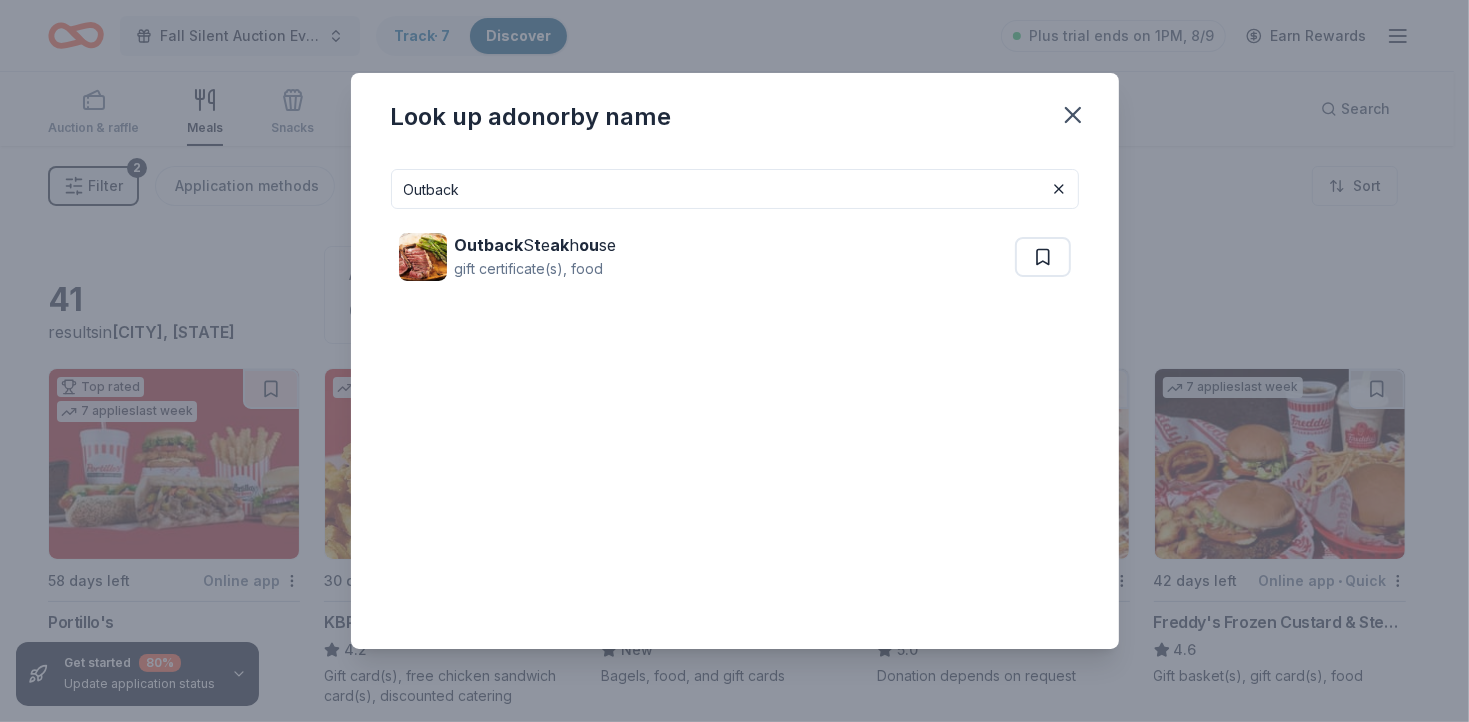 click on "Outback" at bounding box center [735, 189] 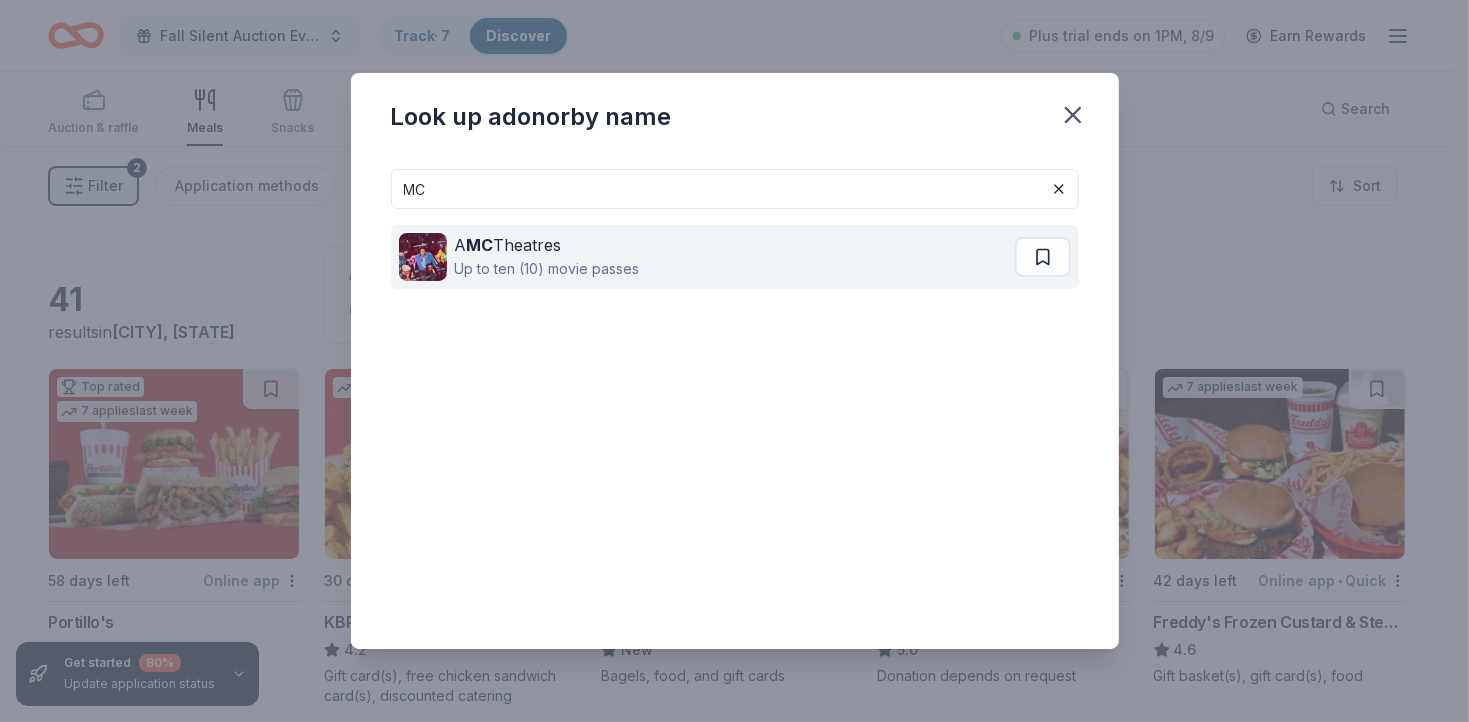 click on "A MC  Theatres" at bounding box center [547, 245] 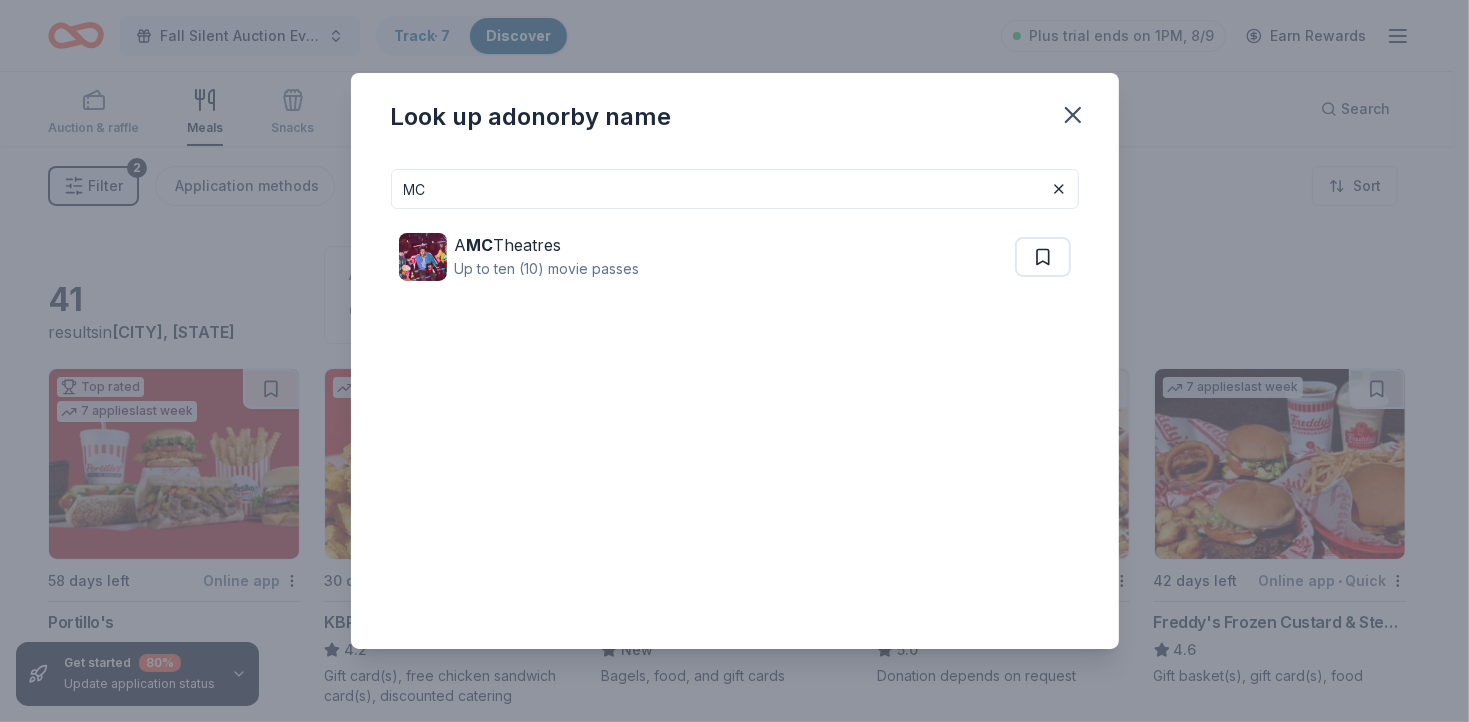 click on "MC" at bounding box center [735, 189] 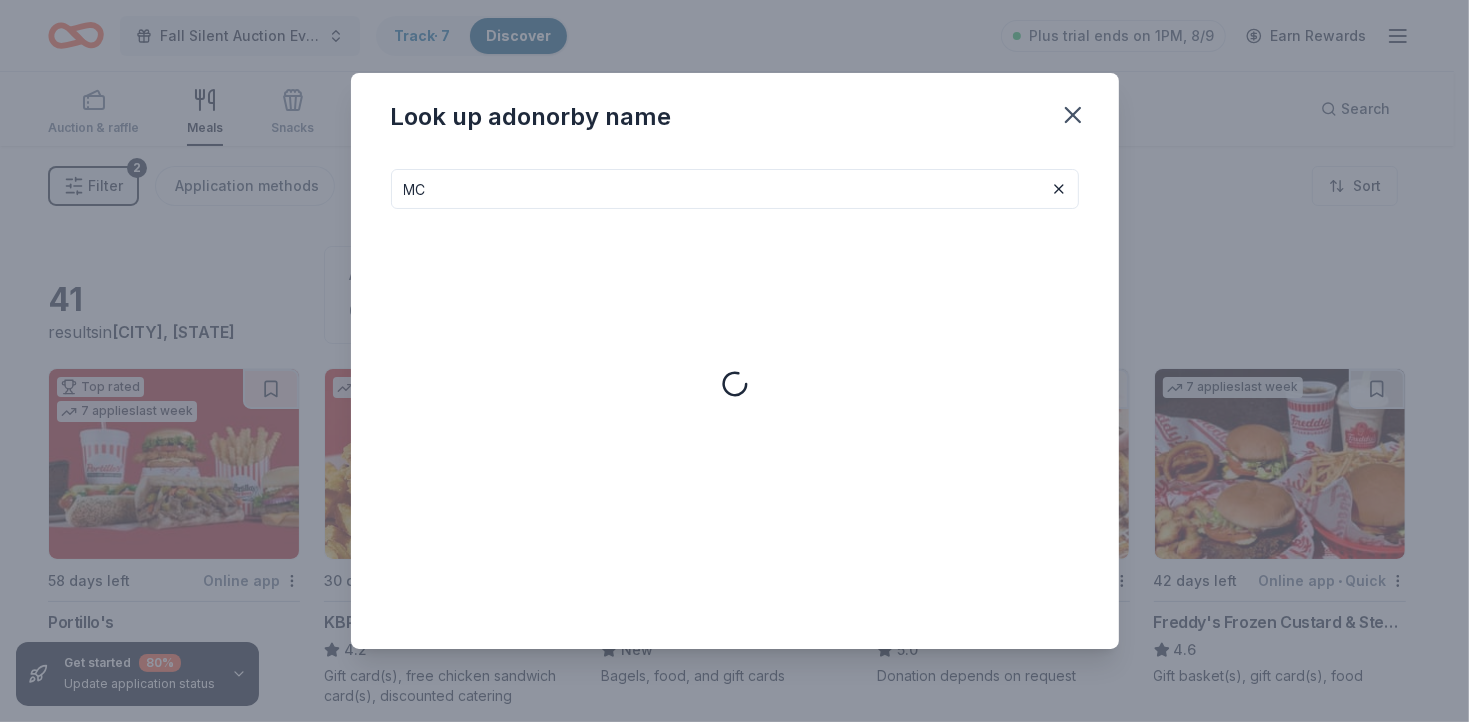type on "M" 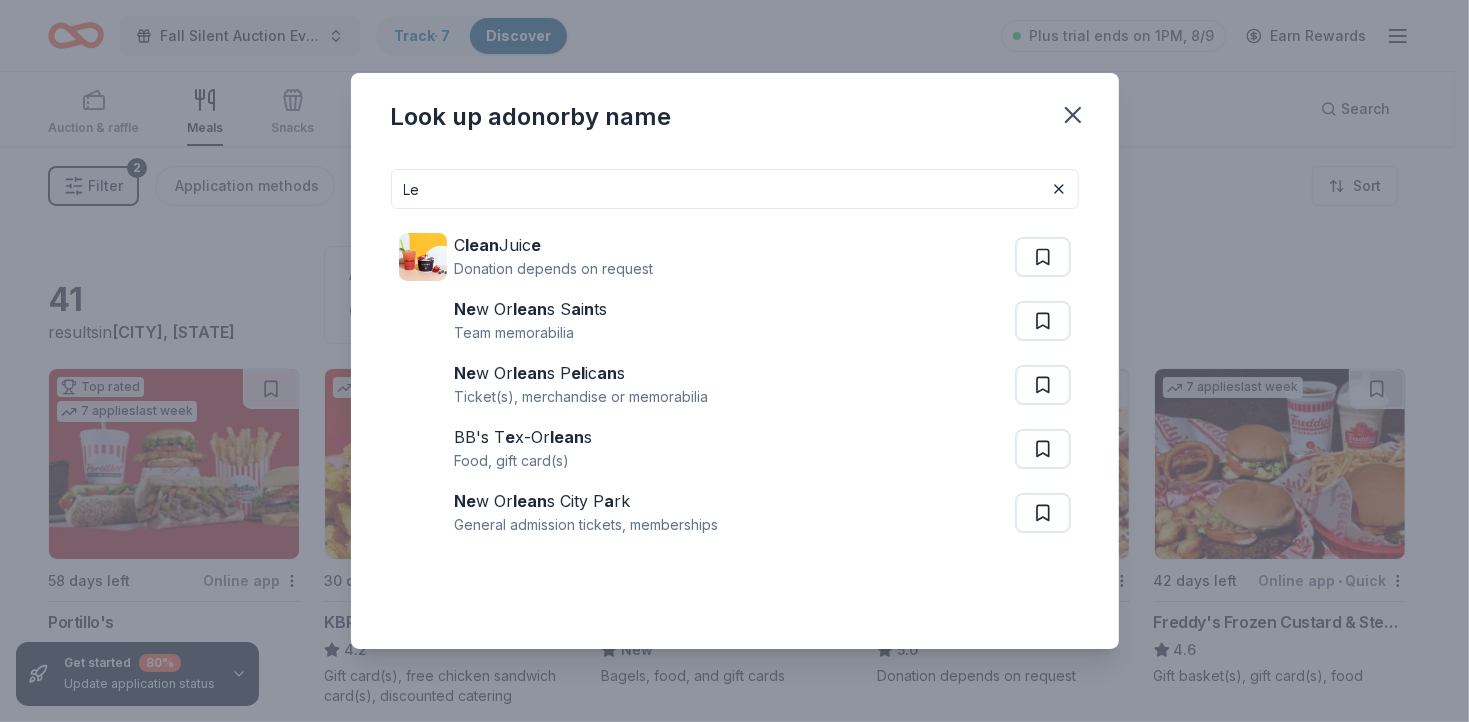 type on "L" 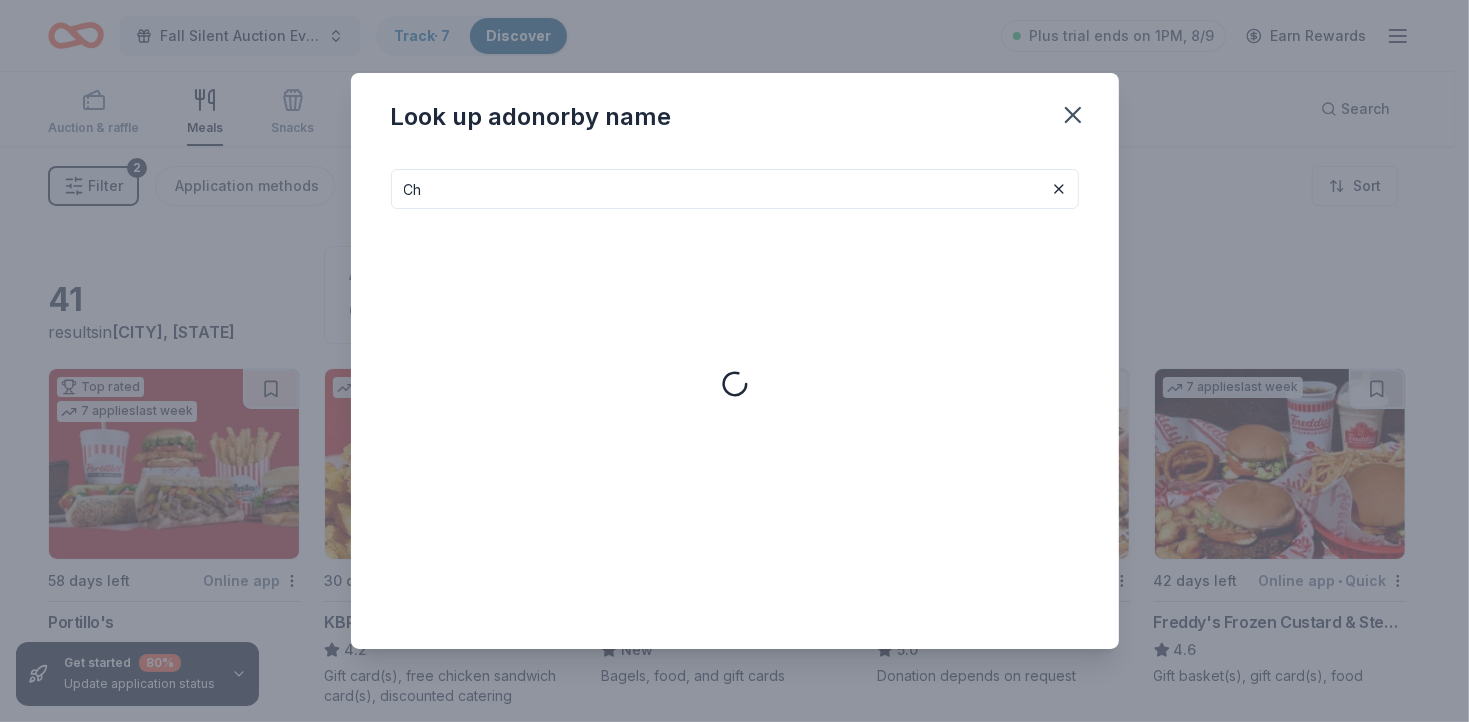type on "C" 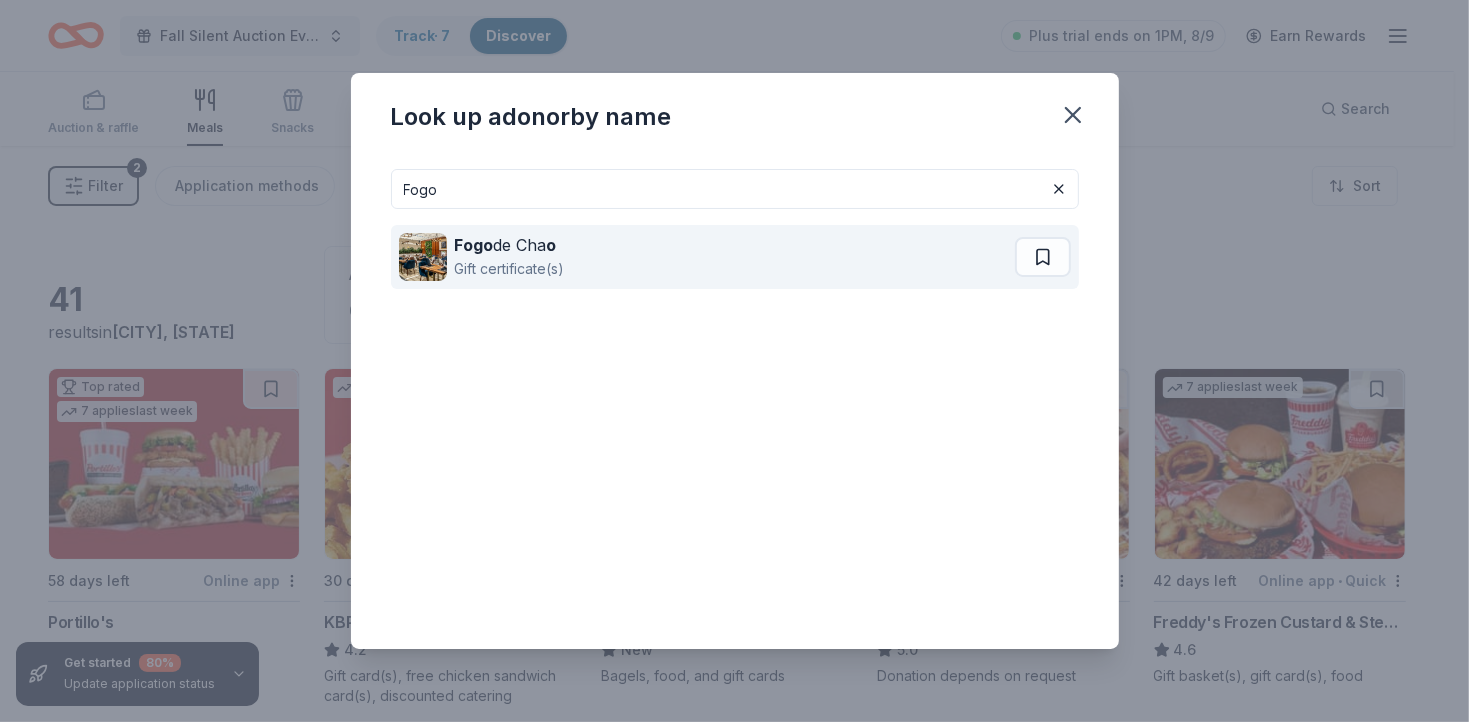 click on "Fogo  de Cha o" at bounding box center [510, 245] 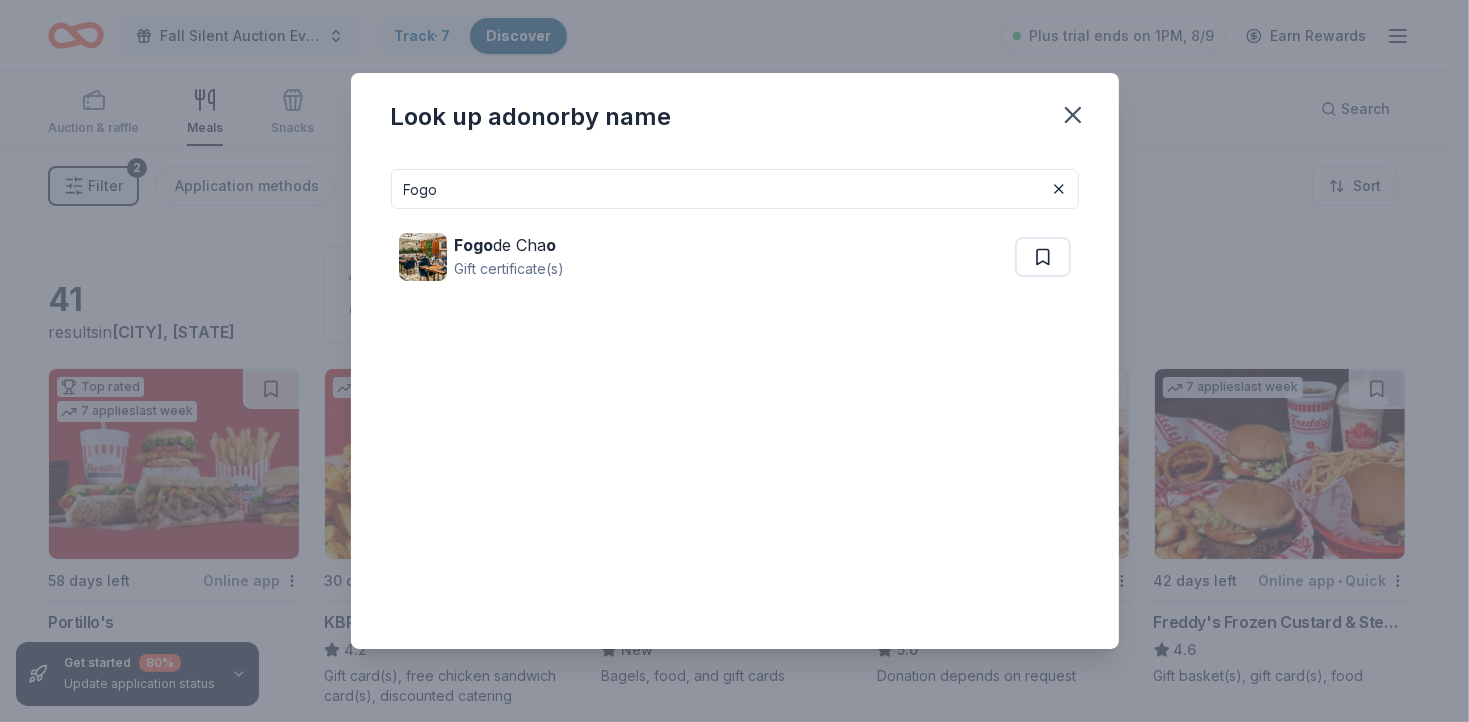 click on "Fogo" at bounding box center (735, 189) 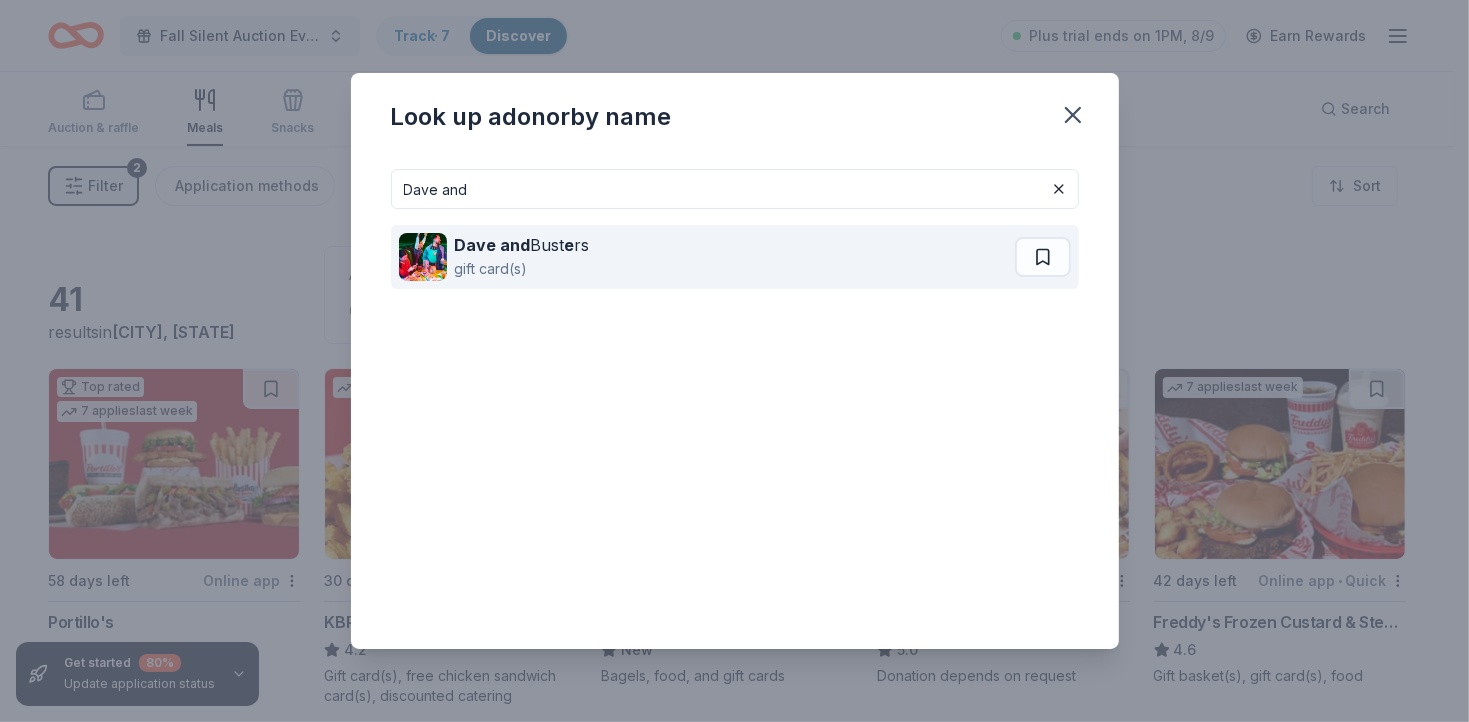 type on "Dave and" 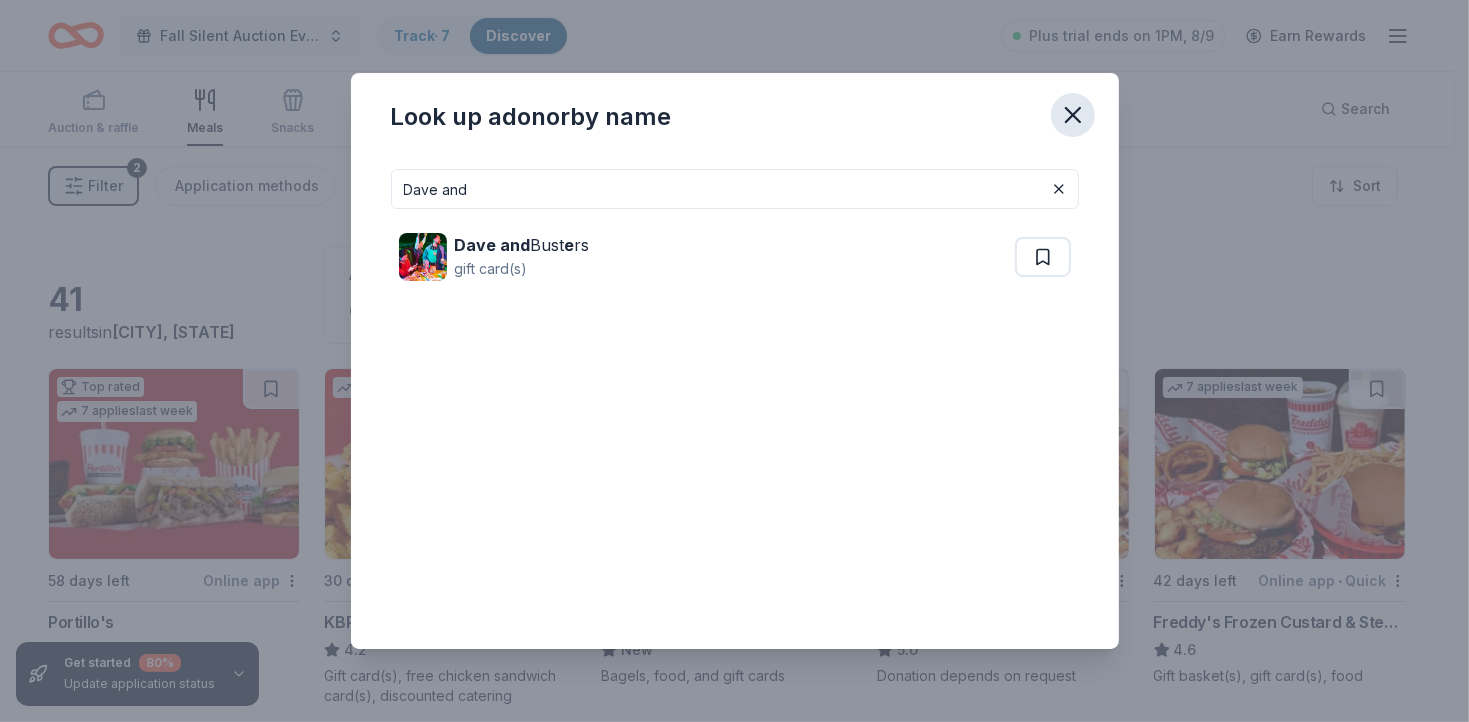 click 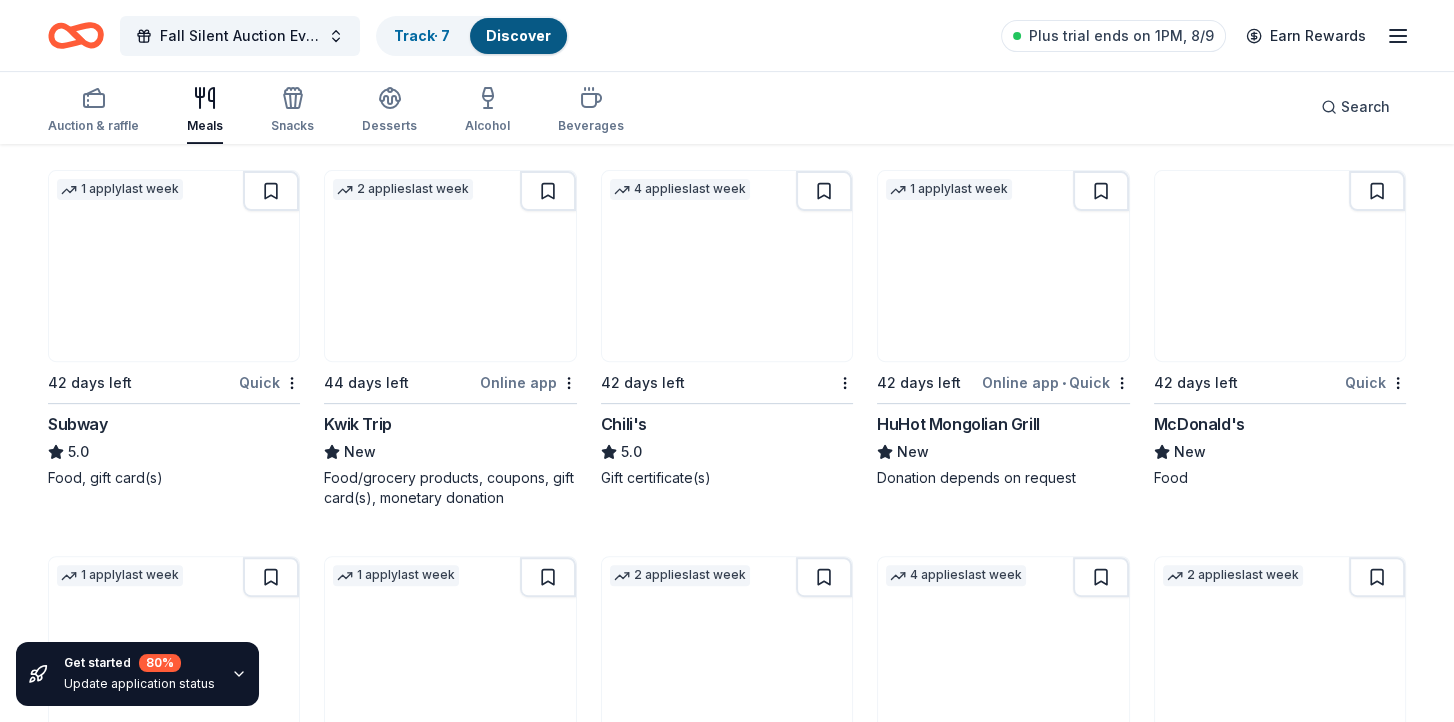 scroll, scrollTop: 1000, scrollLeft: 0, axis: vertical 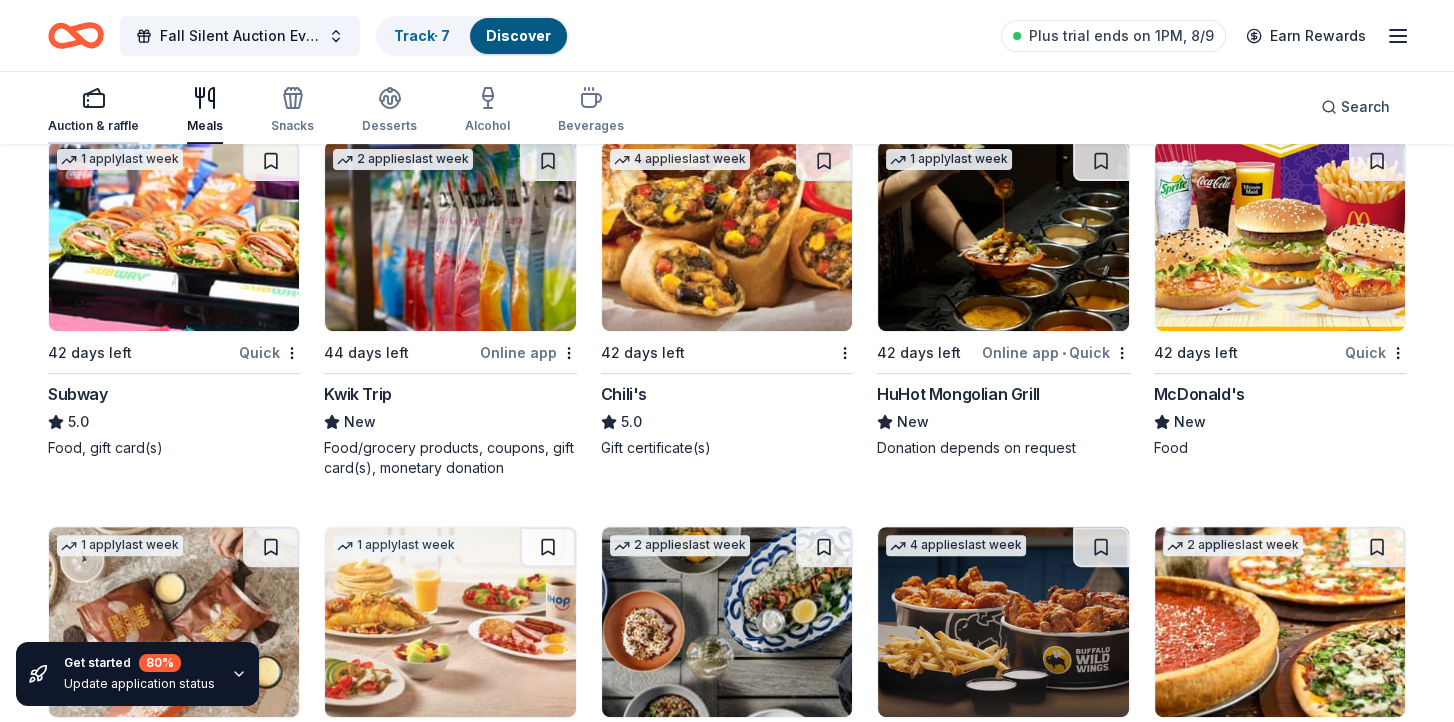 click 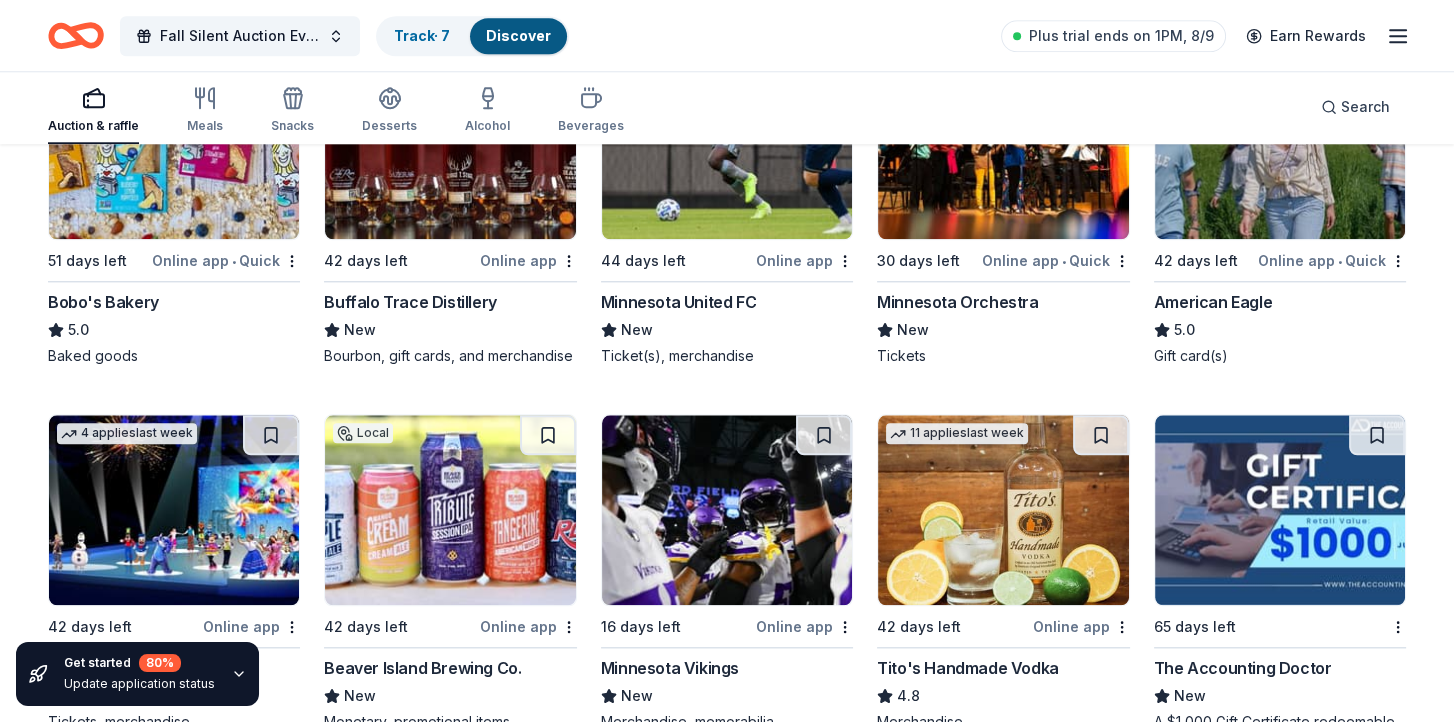 scroll, scrollTop: 2610, scrollLeft: 0, axis: vertical 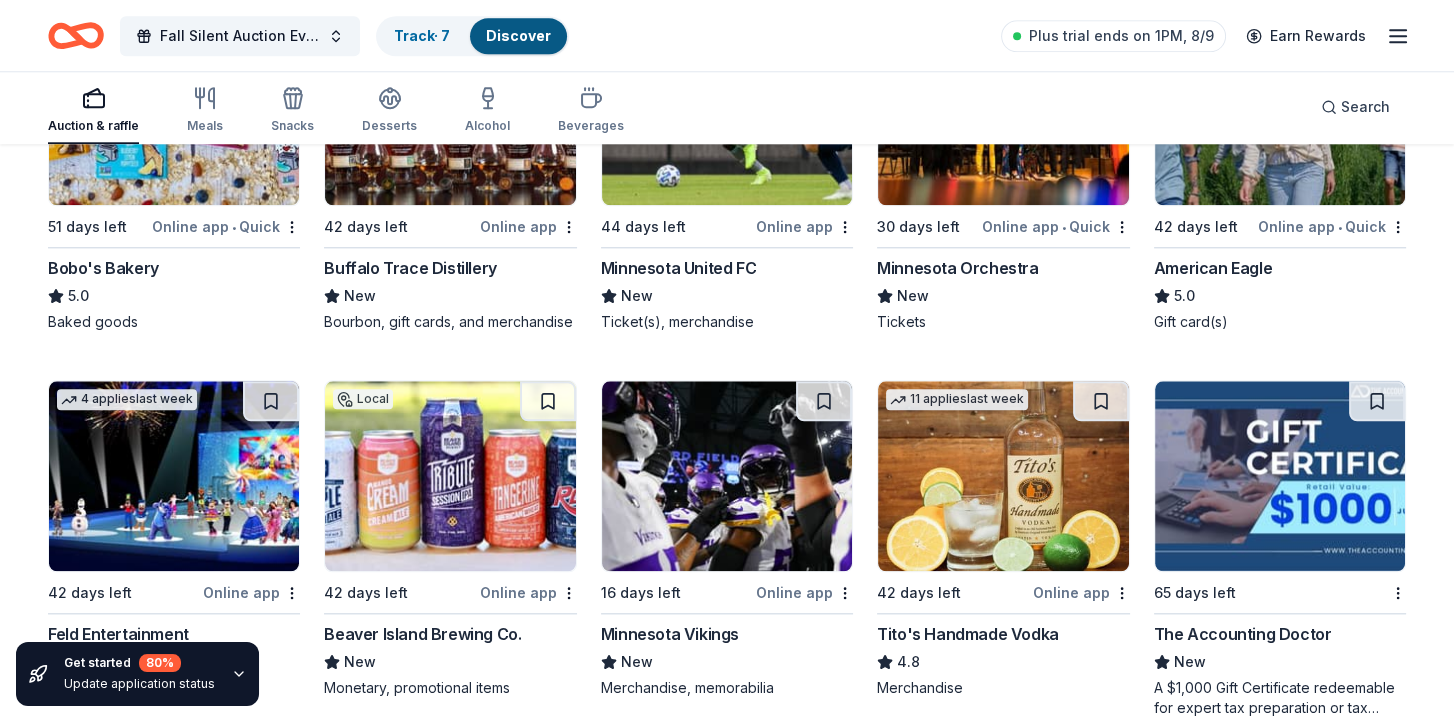 click on "American Eagle" at bounding box center (1213, 268) 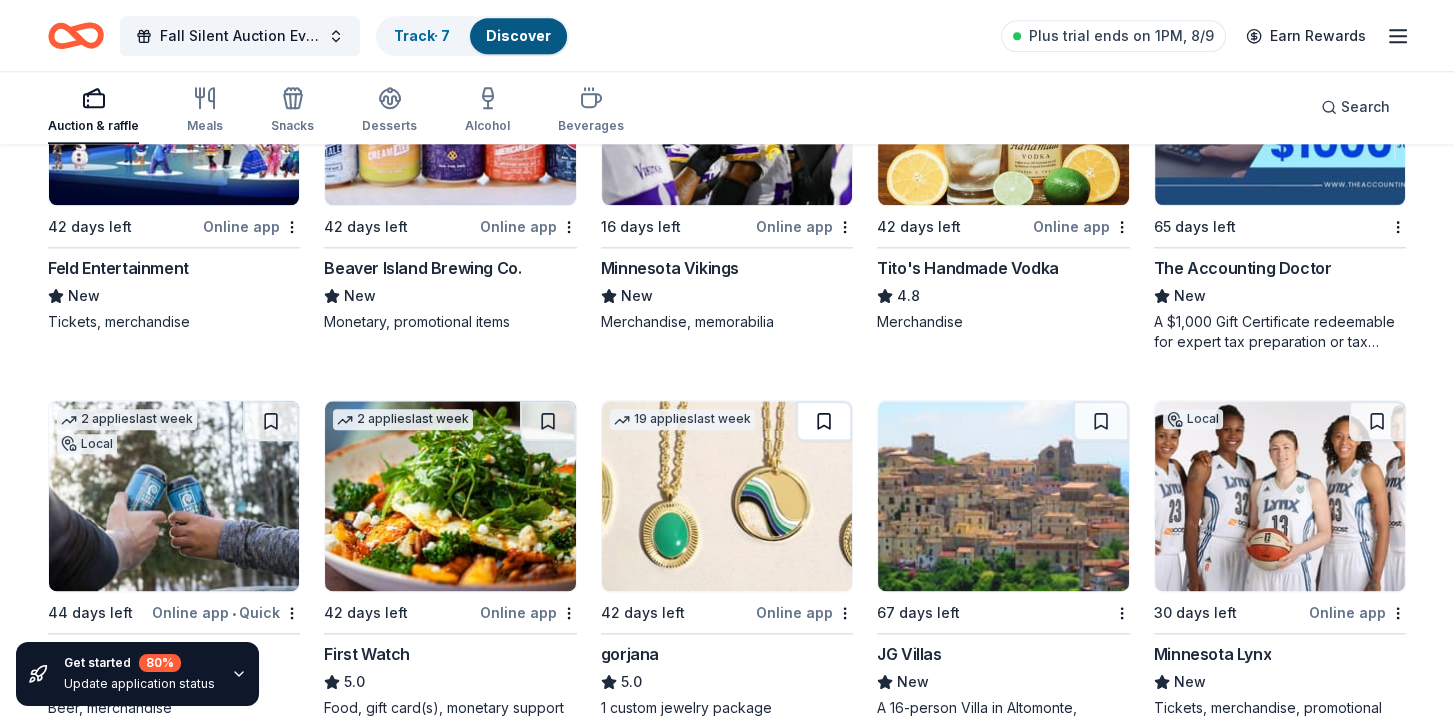 scroll, scrollTop: 3010, scrollLeft: 0, axis: vertical 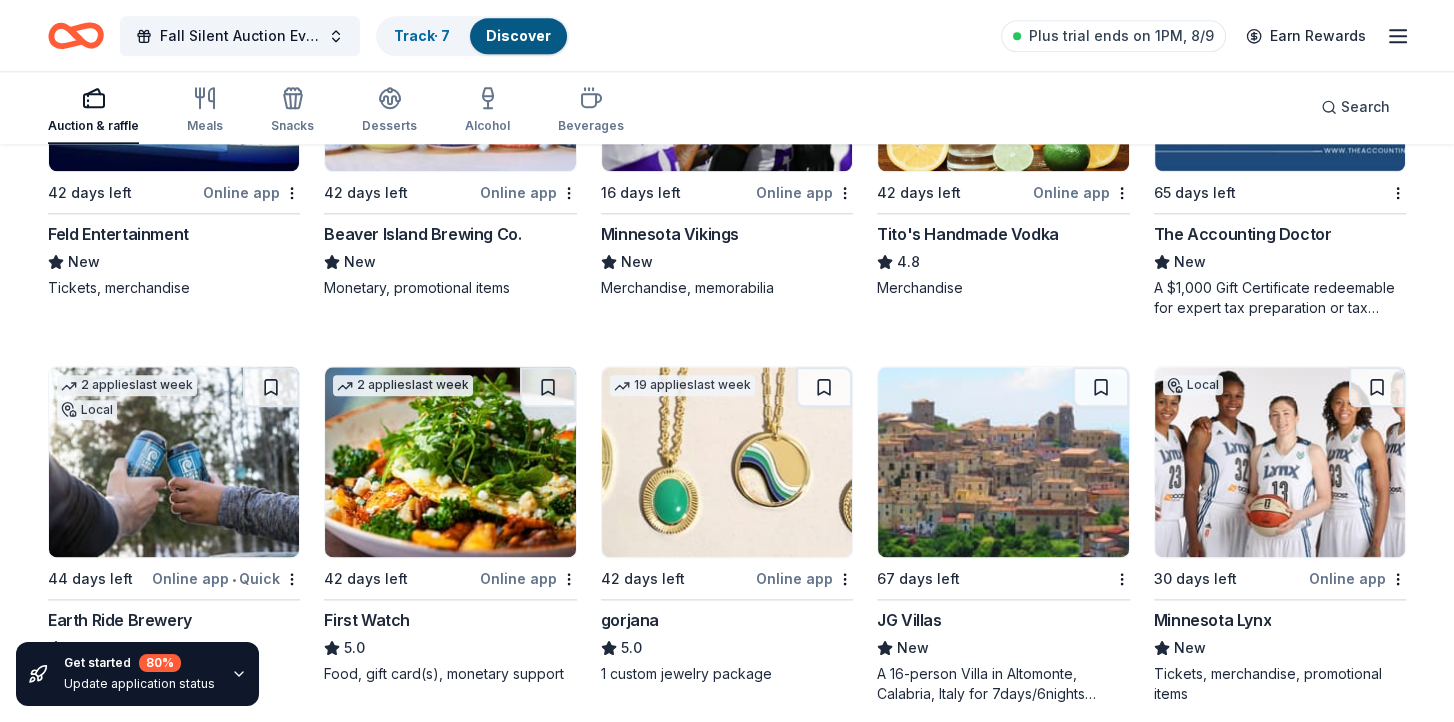 click on "Tito's Handmade Vodka" at bounding box center [968, 234] 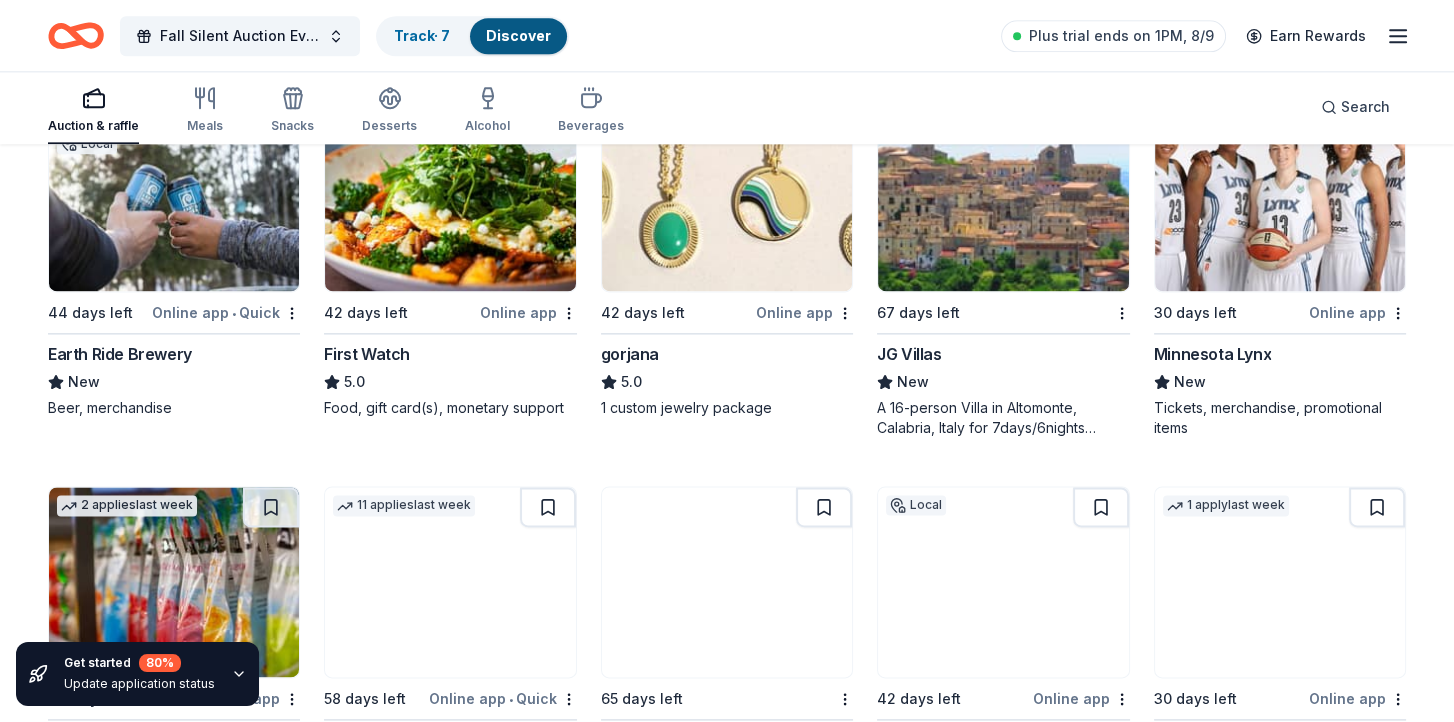 scroll, scrollTop: 3310, scrollLeft: 0, axis: vertical 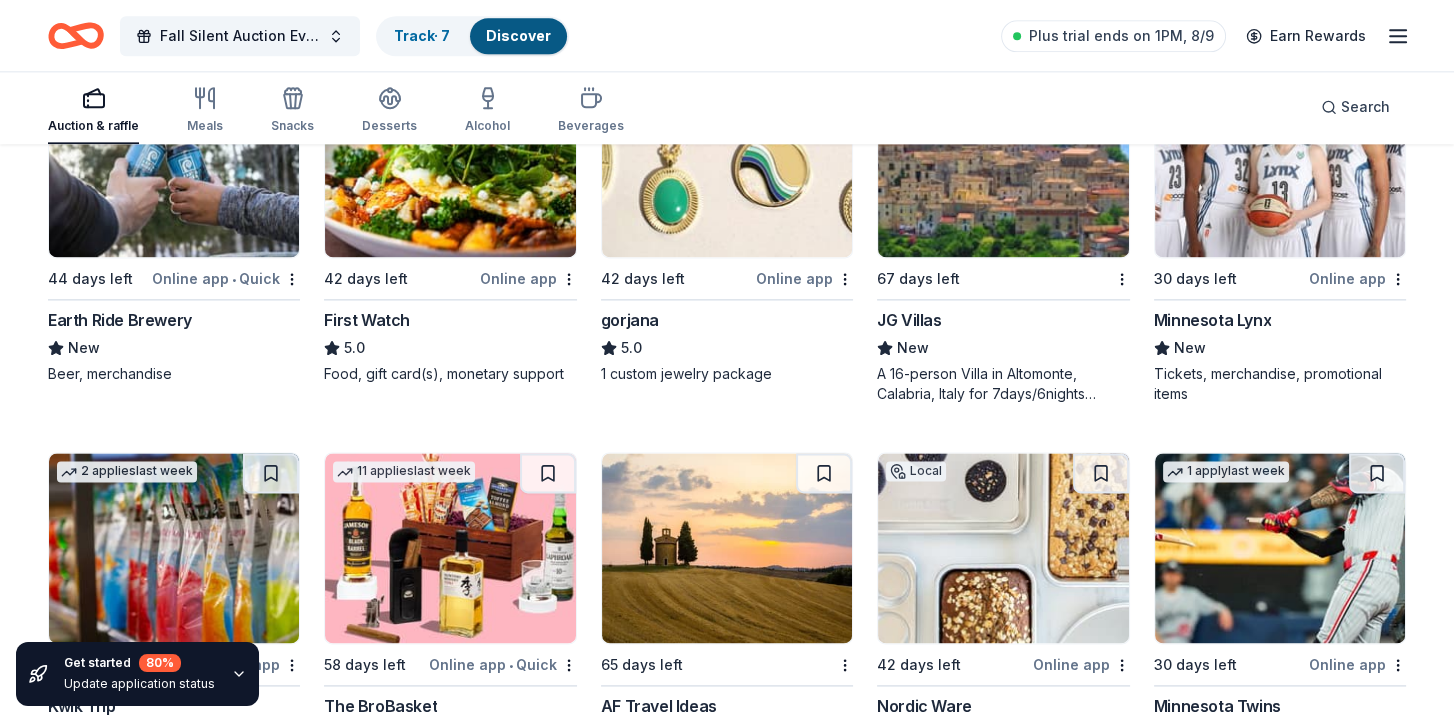 click on "A 16-person Villa in Altomonte, Calabria, Italy for 7days/6nights (Retail value is $20k; you keep any proceeds above our charity rate of $8k), includes an epicurean breakfast prepared daily by a local chef, free all-inclusive access to the wine cellar, a privately guided walking tour of the town of Altomonte, a private cooking class featuring world-famous Southern Italian cuisine" at bounding box center [1003, 384] 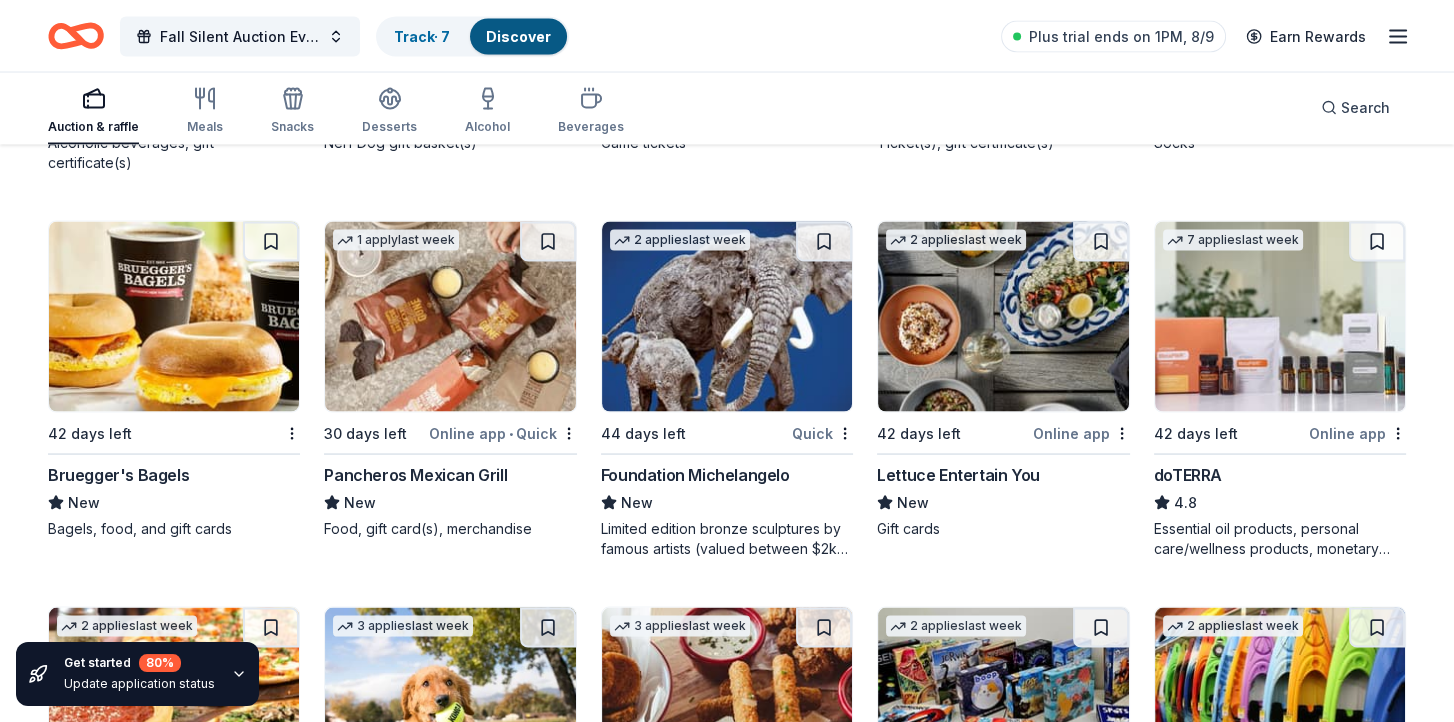 scroll, scrollTop: 4733, scrollLeft: 0, axis: vertical 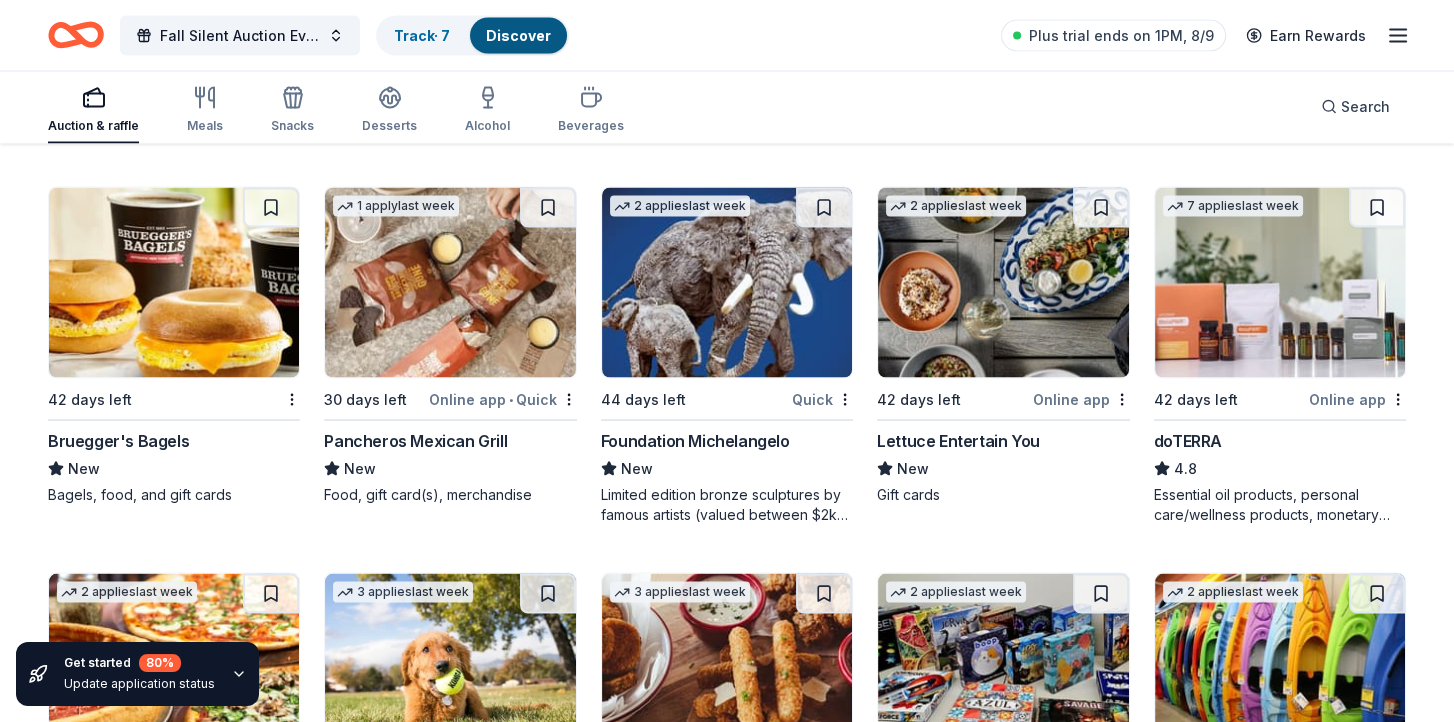 click on "Foundation Michelangelo" at bounding box center [695, 441] 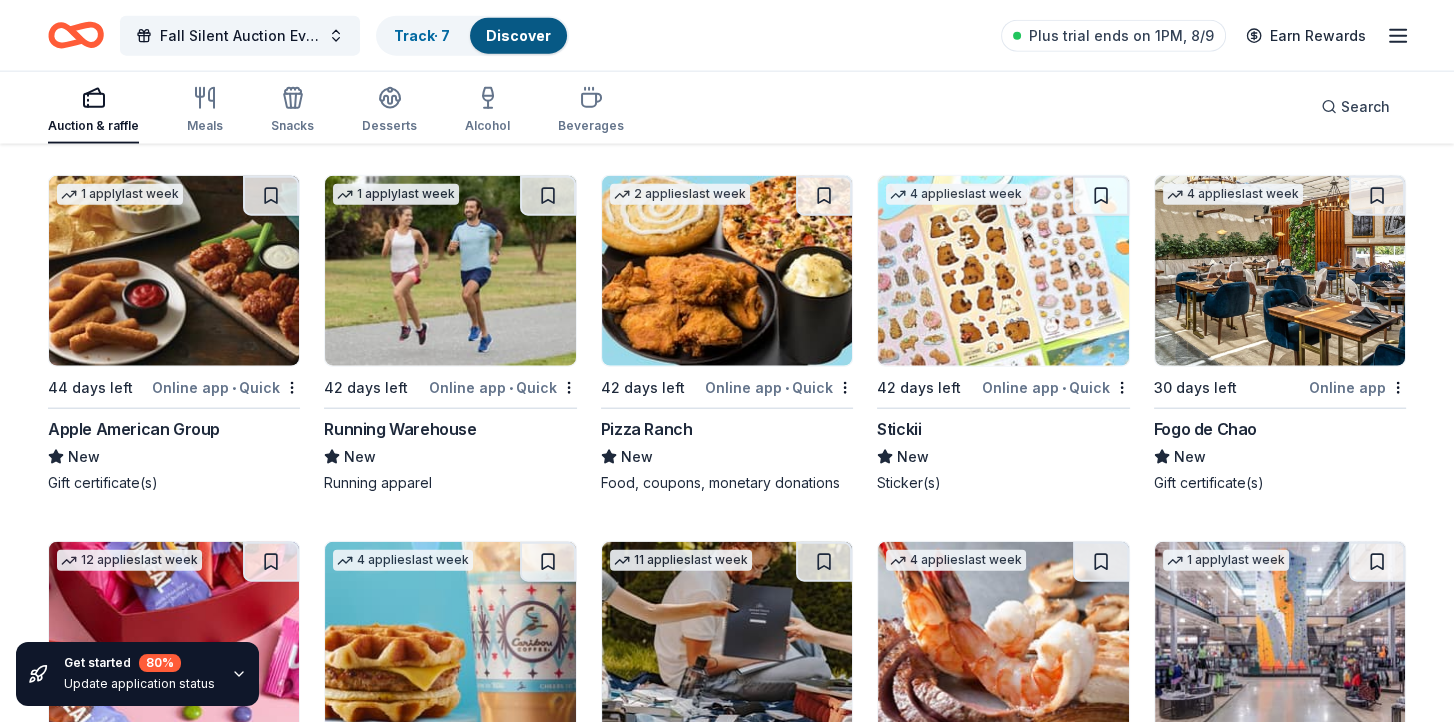scroll, scrollTop: 5933, scrollLeft: 0, axis: vertical 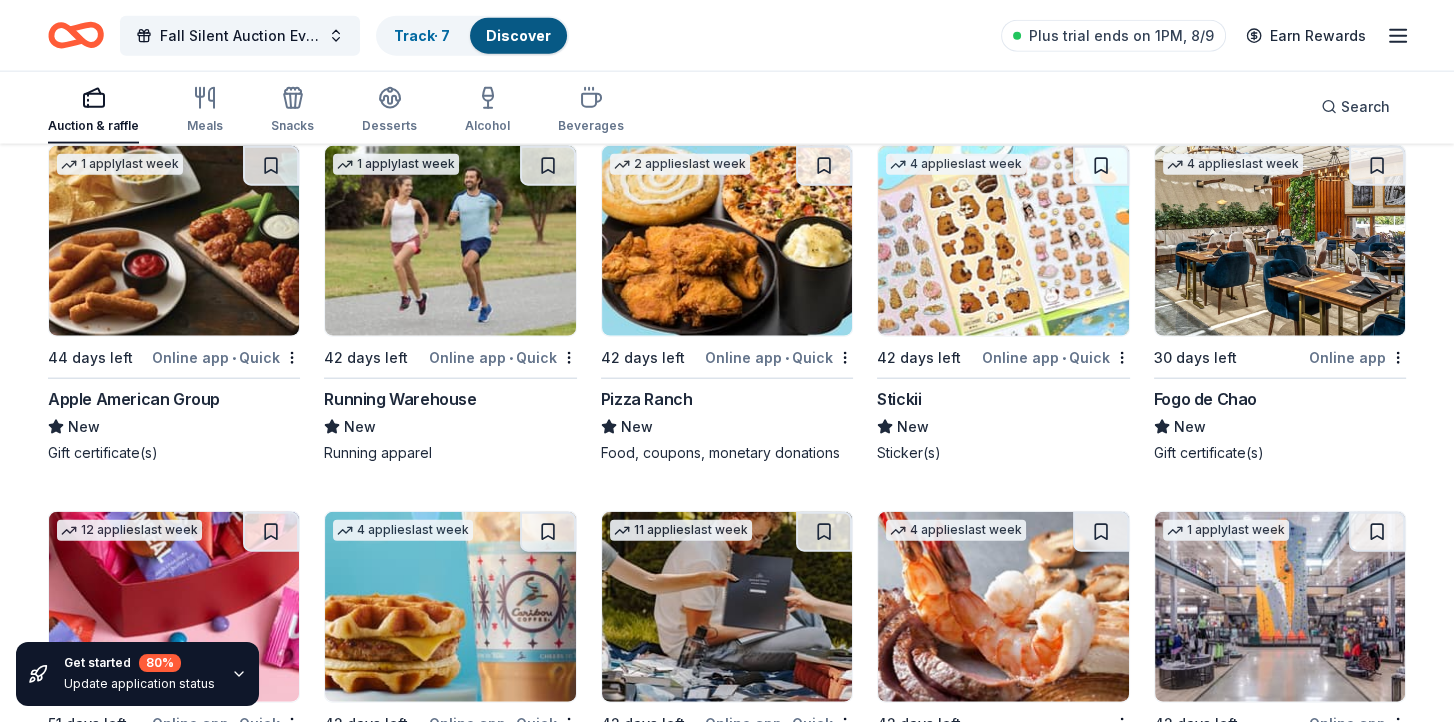 click on "Running Warehouse" at bounding box center [400, 399] 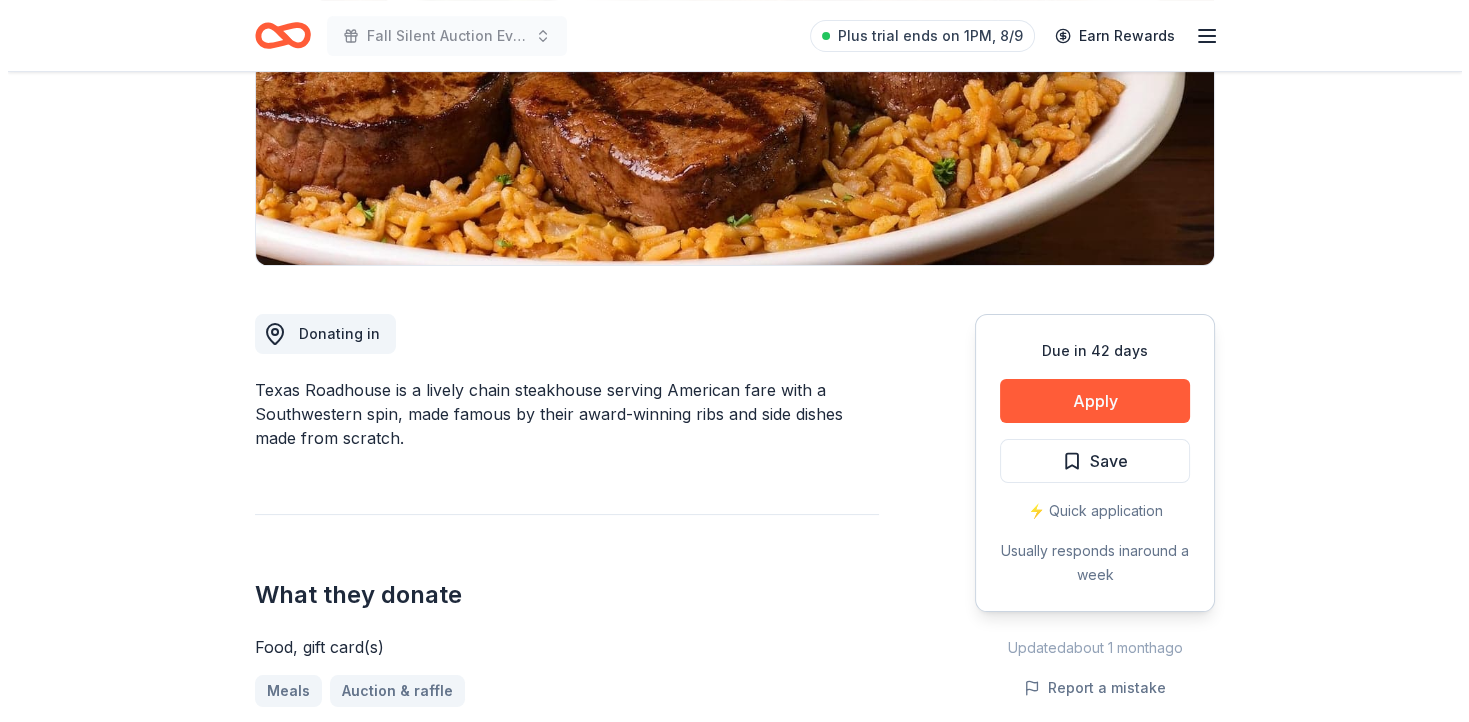 scroll, scrollTop: 400, scrollLeft: 0, axis: vertical 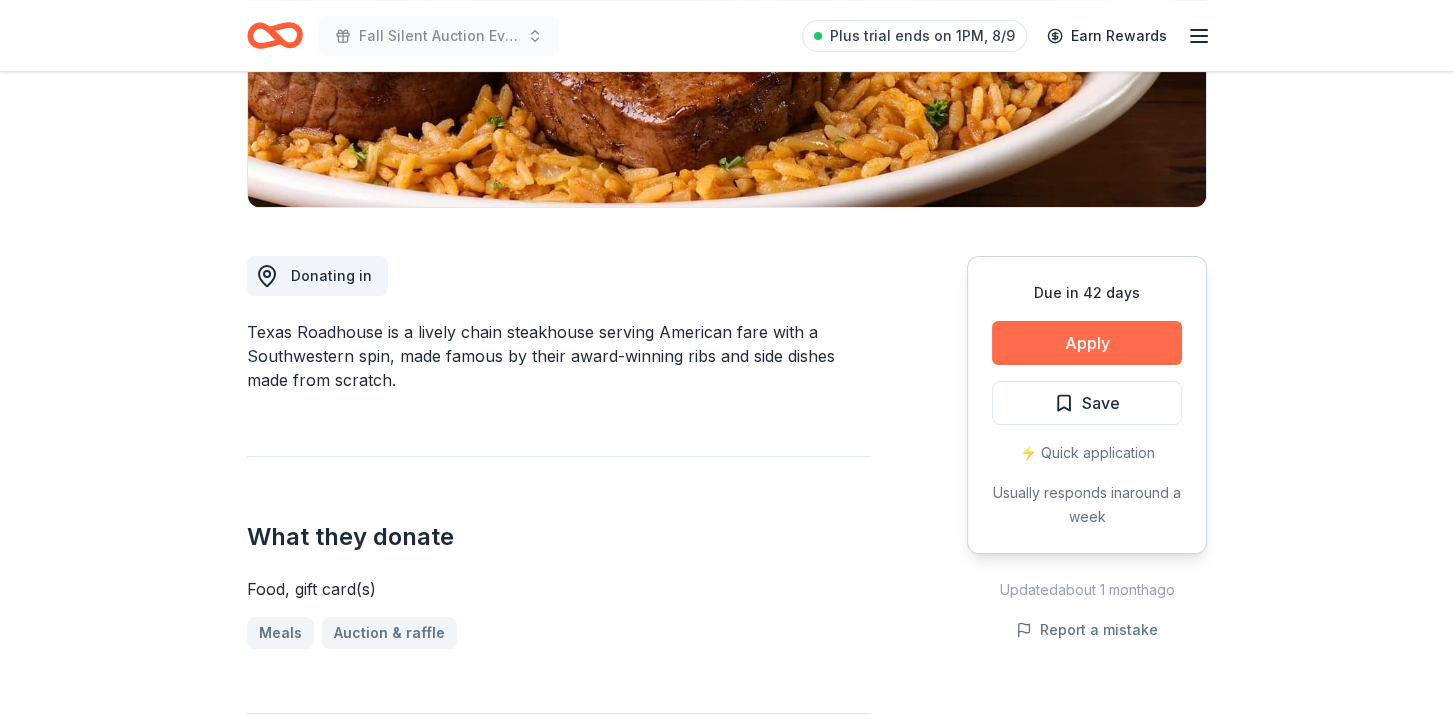 click on "Apply" at bounding box center (1087, 343) 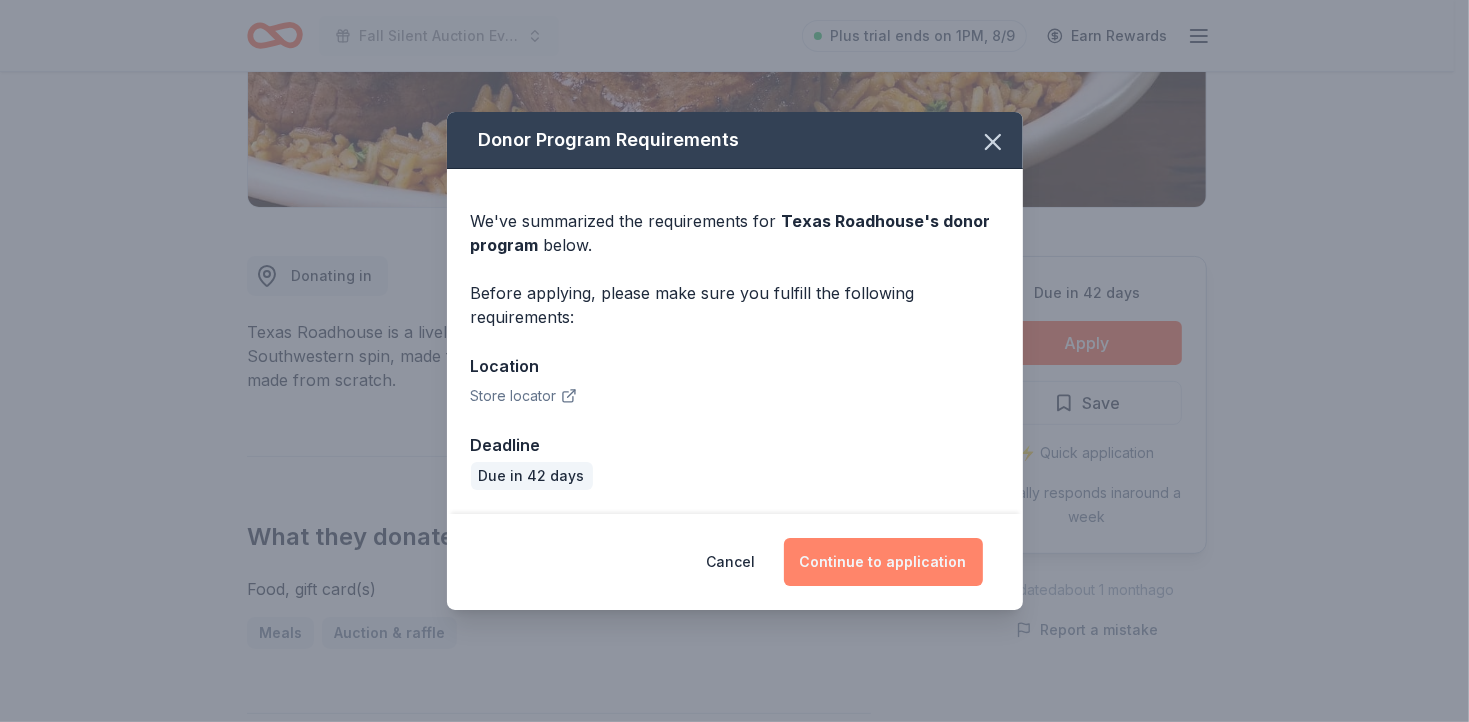 click on "Continue to application" at bounding box center (883, 562) 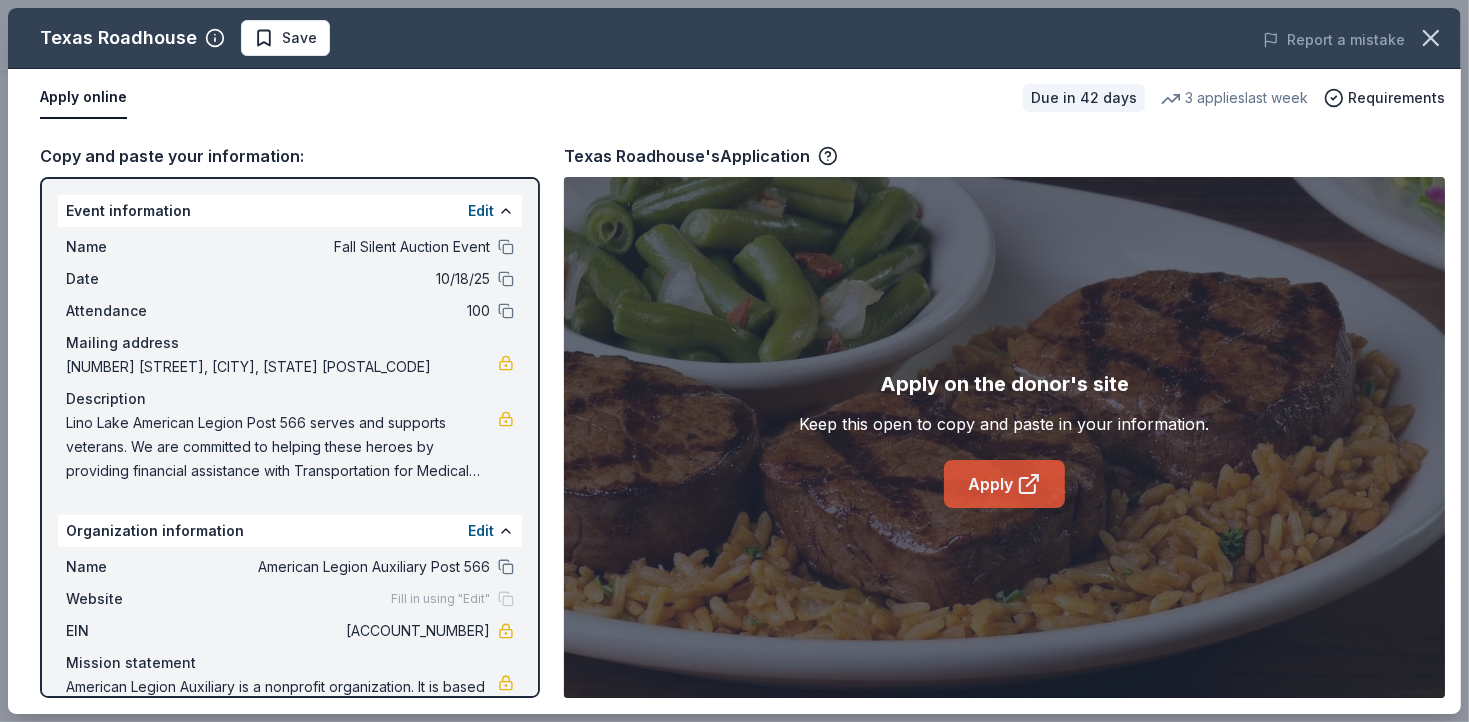click on "Apply" at bounding box center (1004, 484) 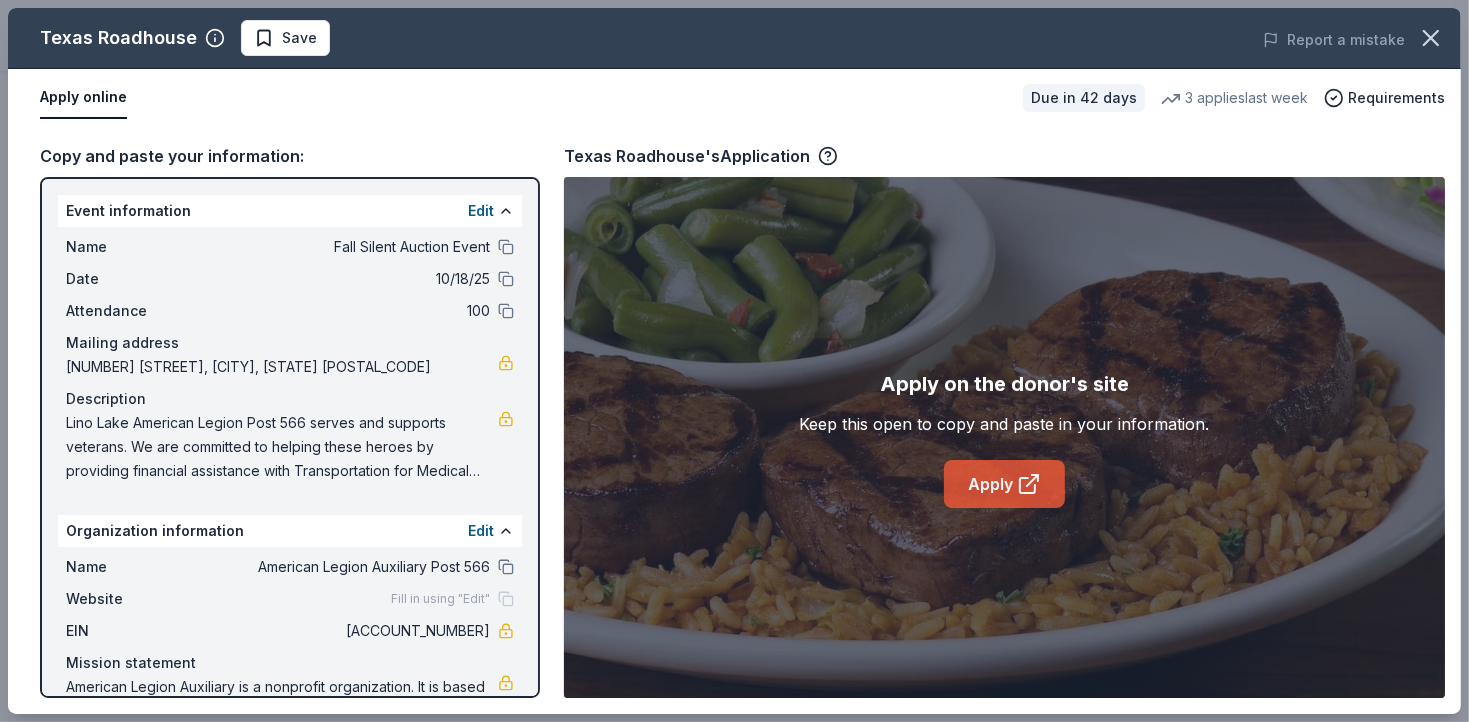 click on "Apply" at bounding box center (1004, 484) 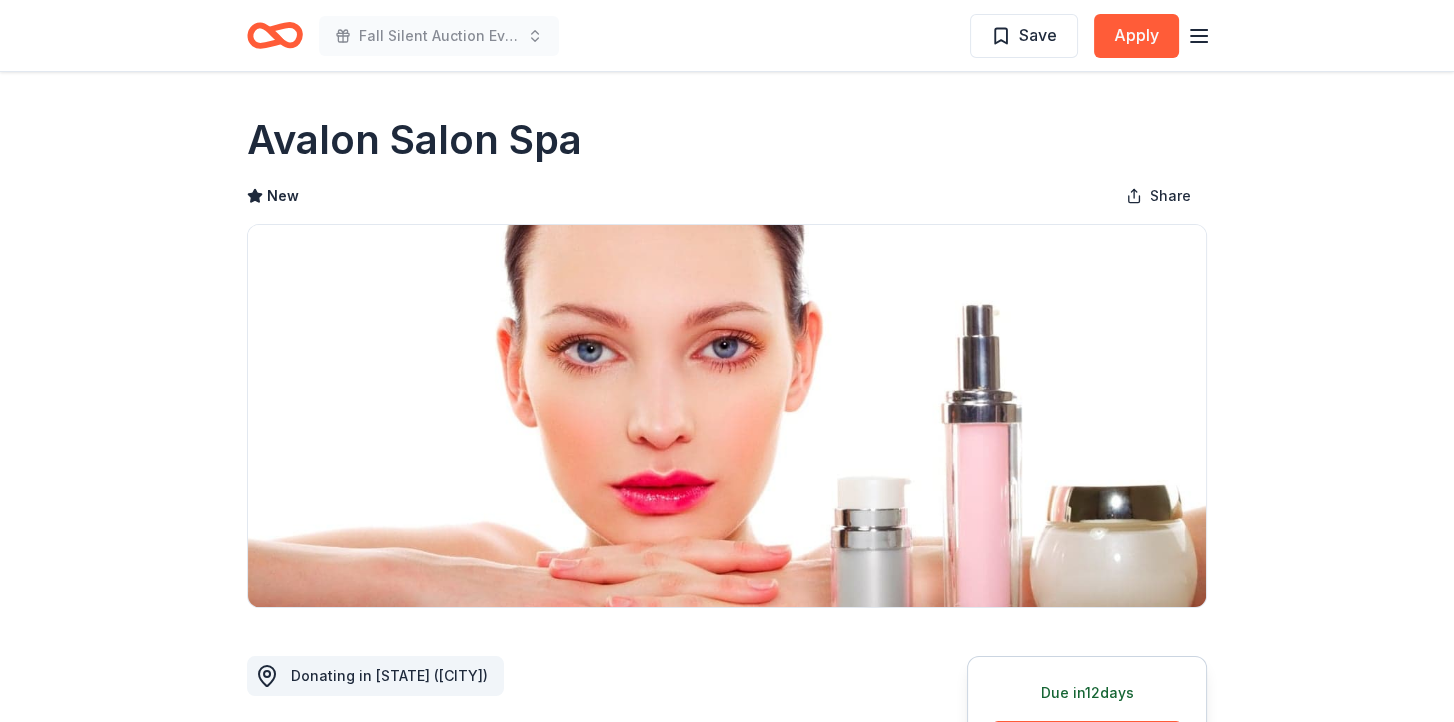 scroll, scrollTop: 0, scrollLeft: 0, axis: both 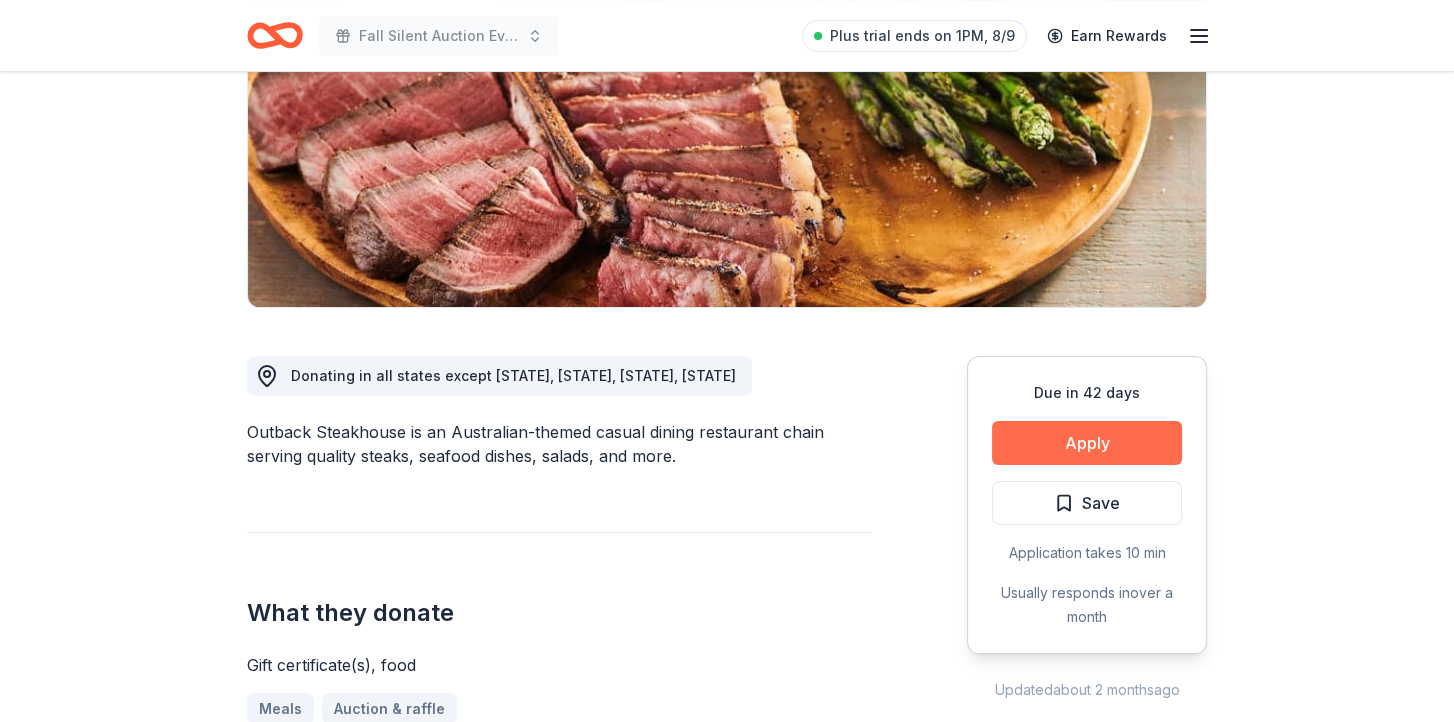 click on "Apply" at bounding box center [1087, 443] 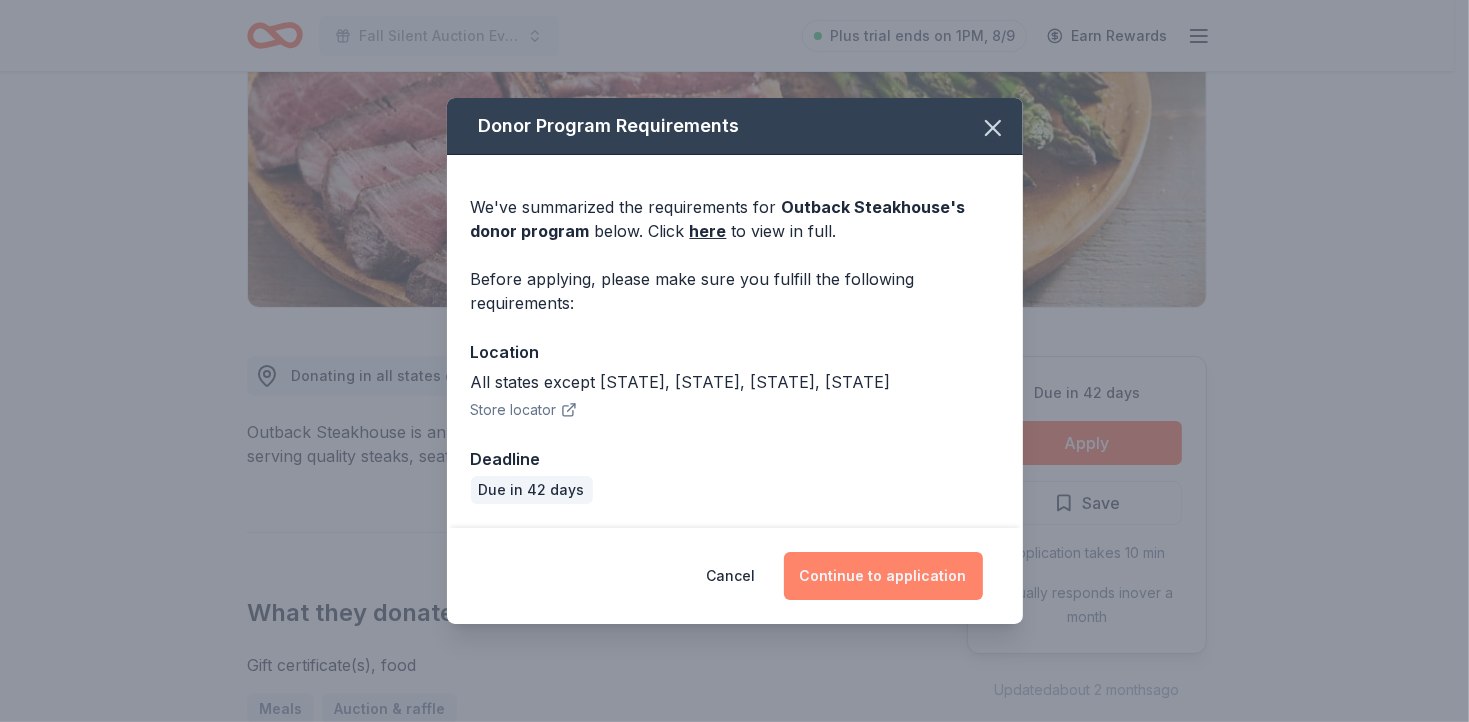 click on "Continue to application" at bounding box center (883, 576) 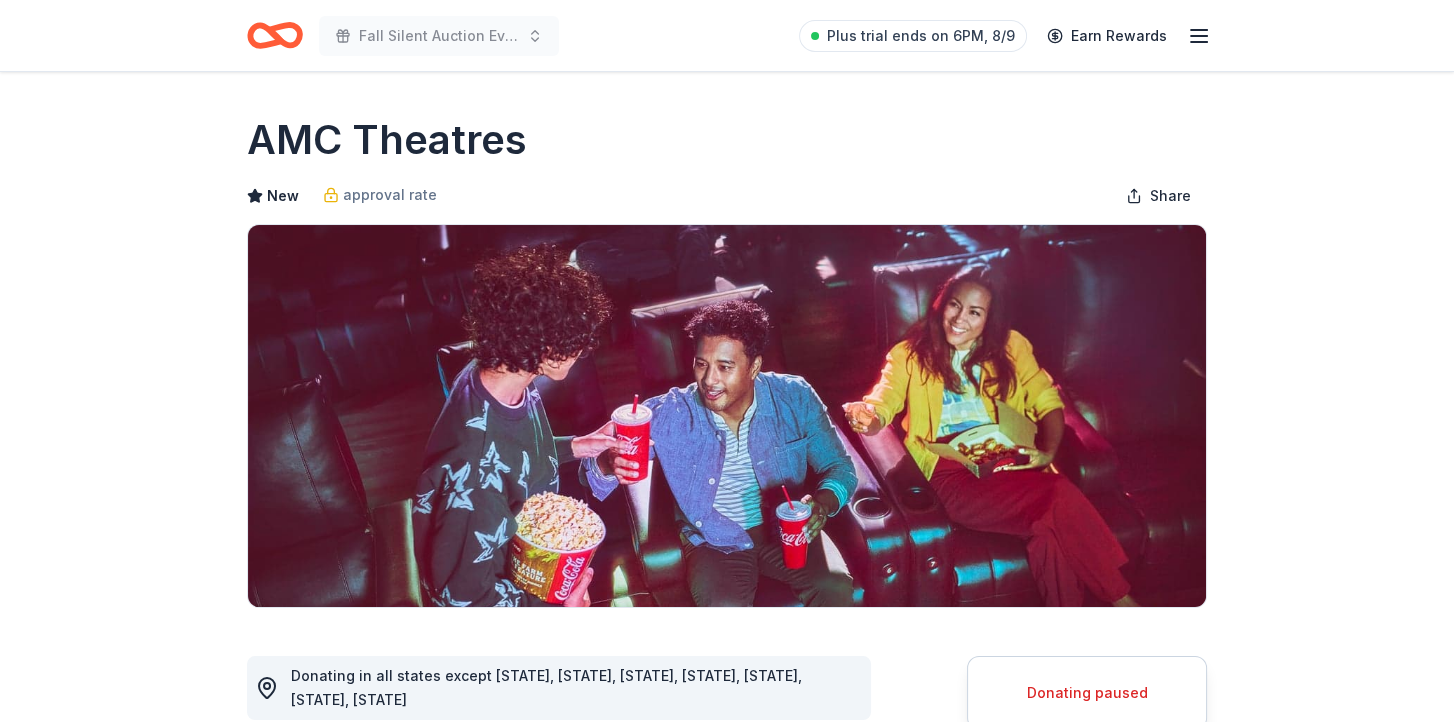 scroll, scrollTop: 0, scrollLeft: 0, axis: both 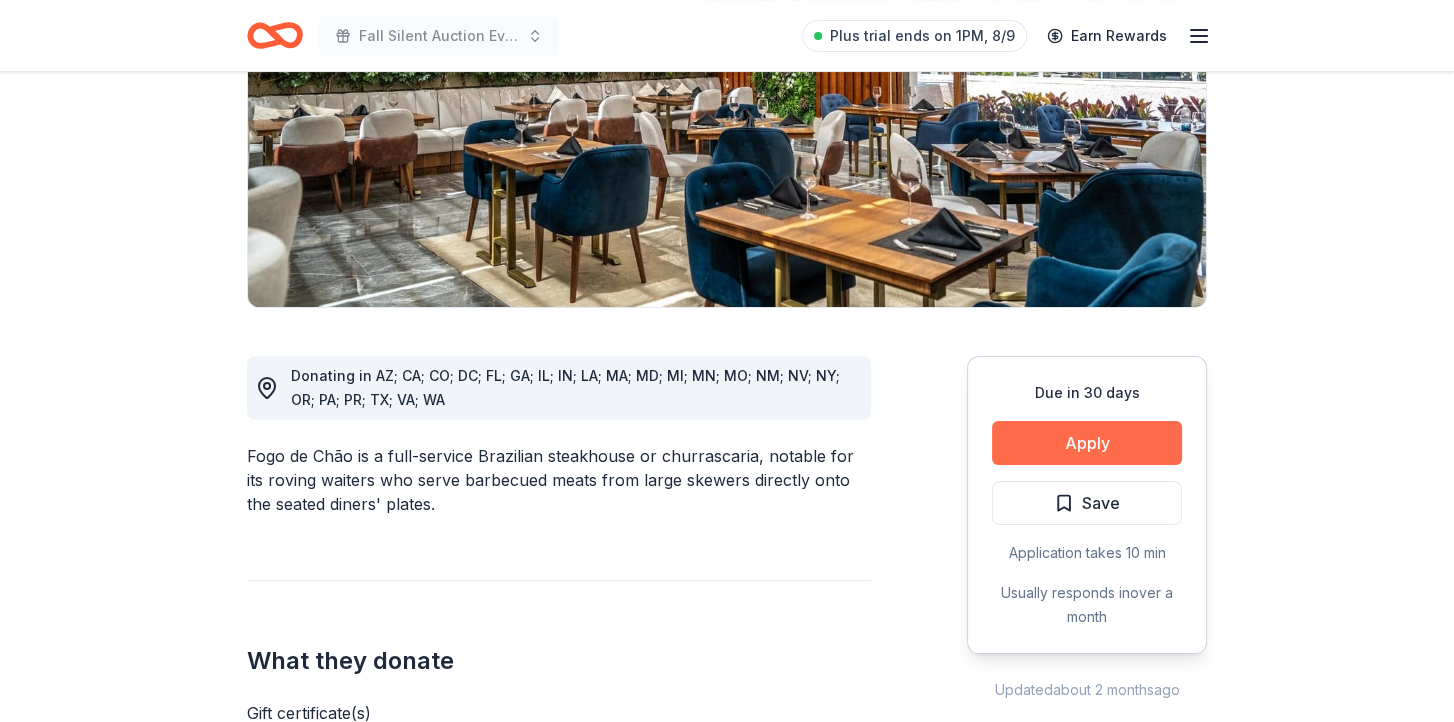 click on "Apply" at bounding box center (1087, 443) 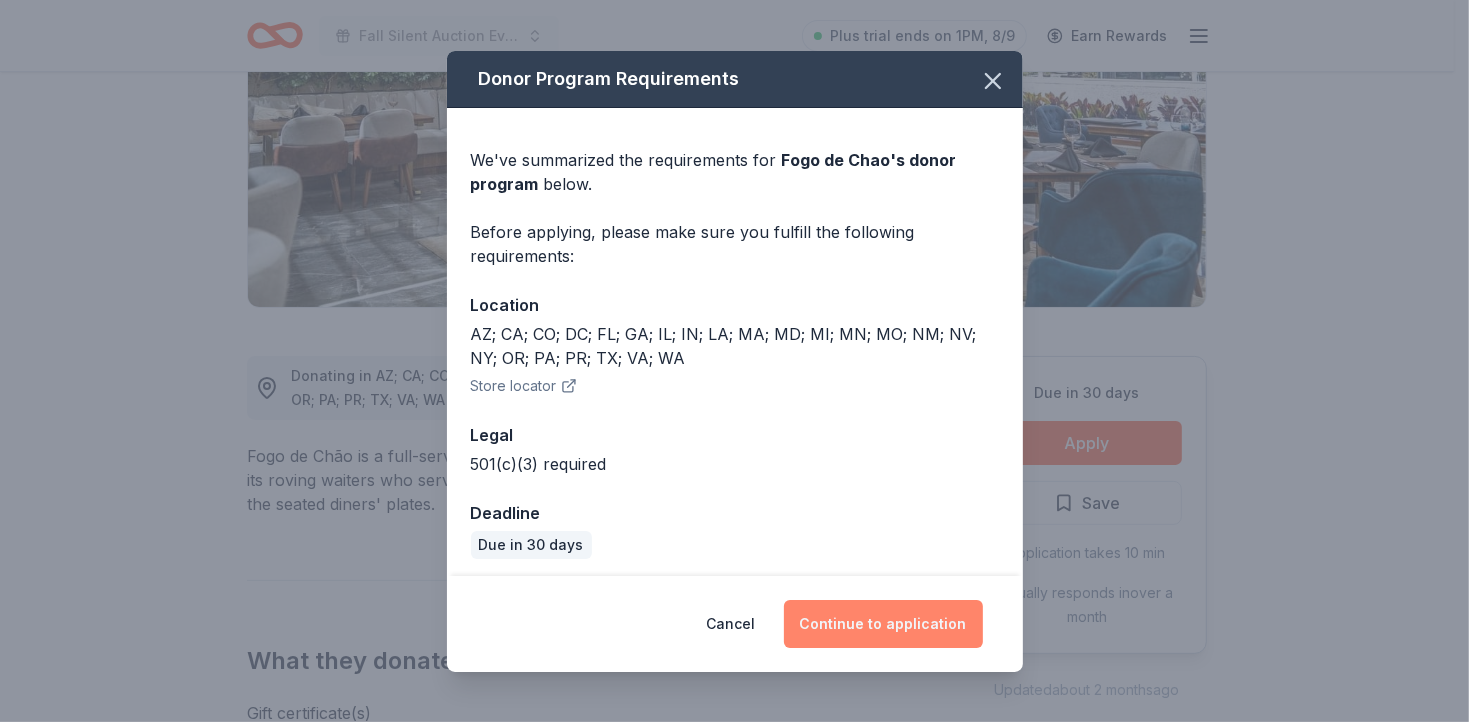 click on "Continue to application" at bounding box center [883, 624] 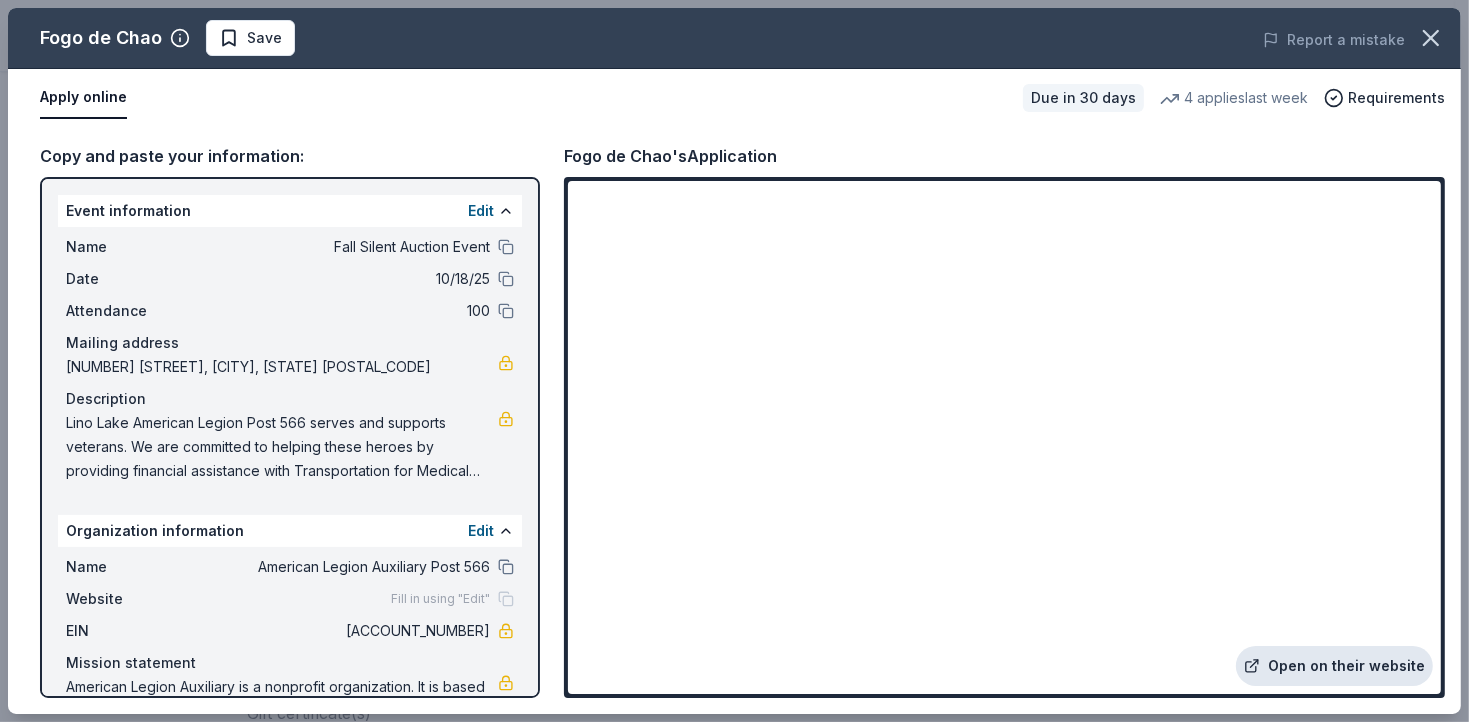 click on "Open on their website" at bounding box center [1334, 666] 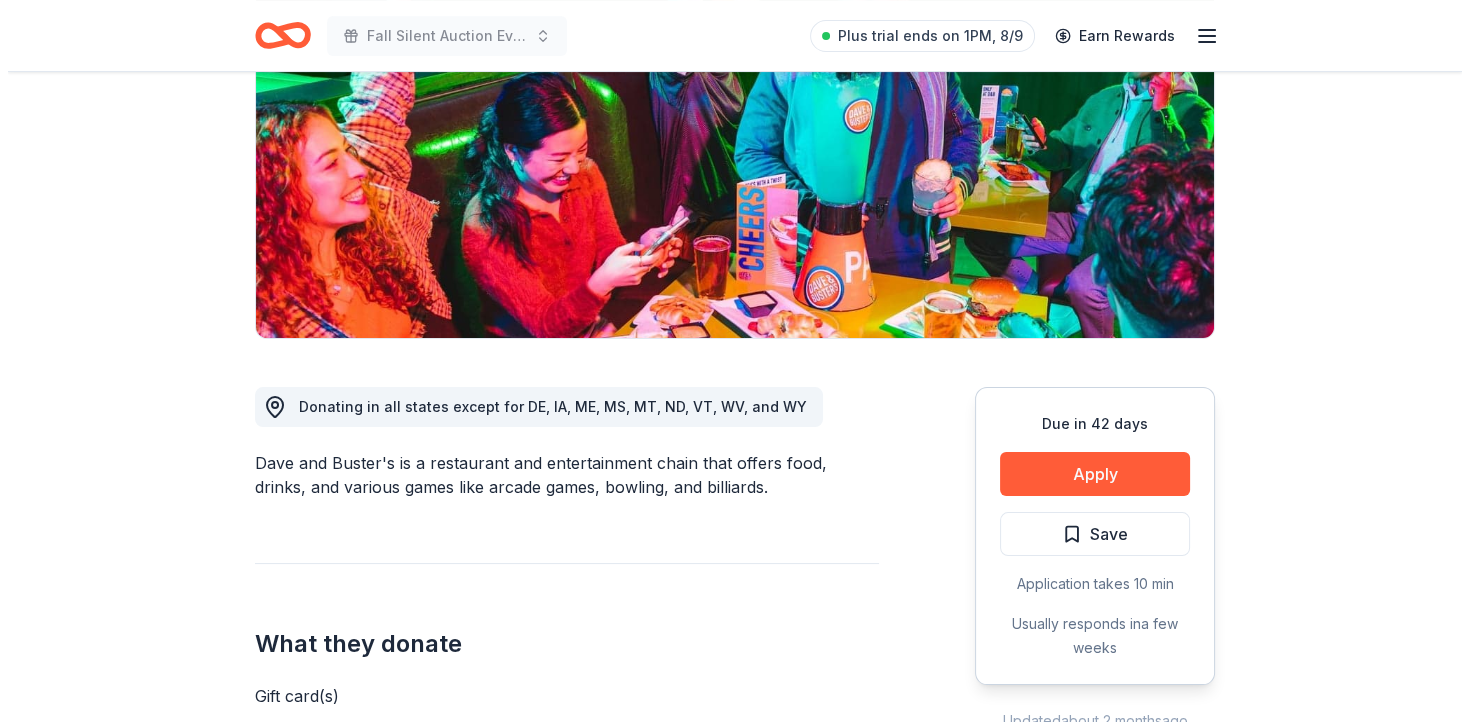 scroll, scrollTop: 300, scrollLeft: 0, axis: vertical 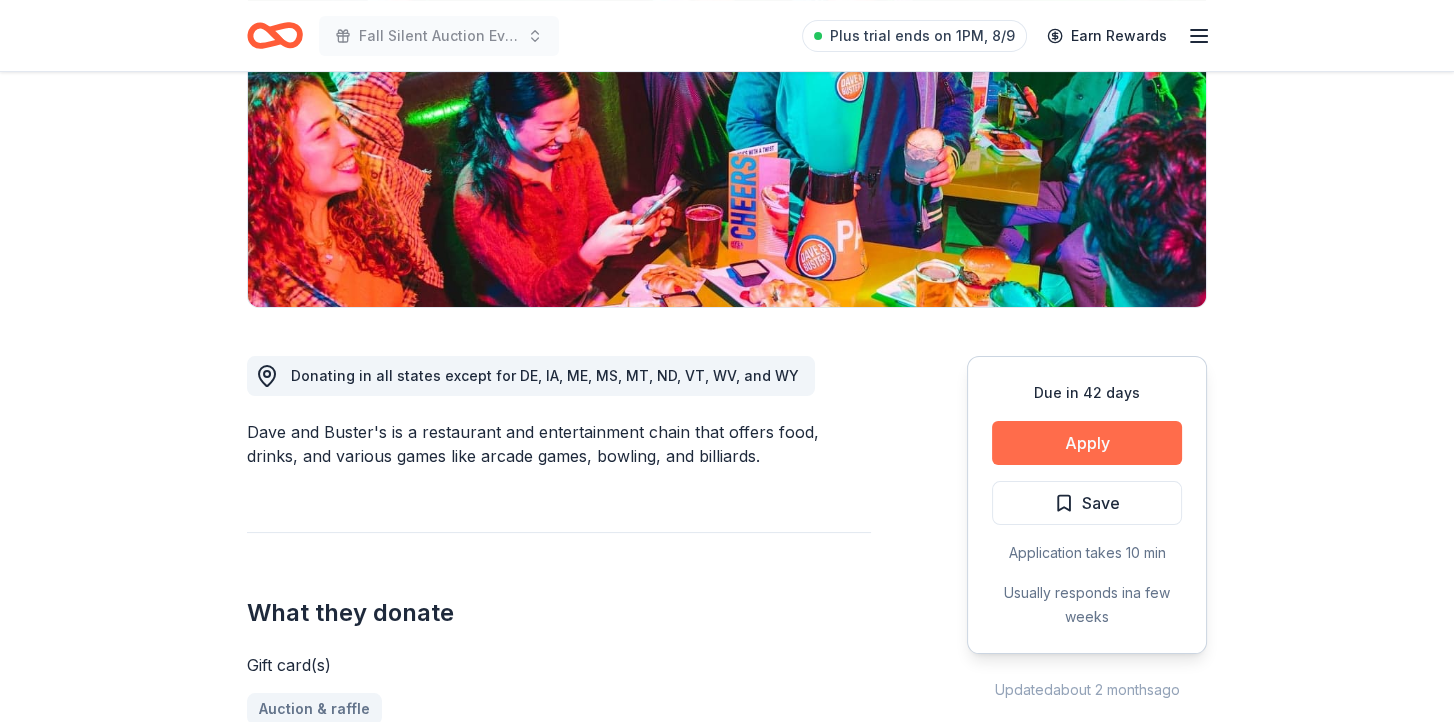click on "Apply" at bounding box center [1087, 443] 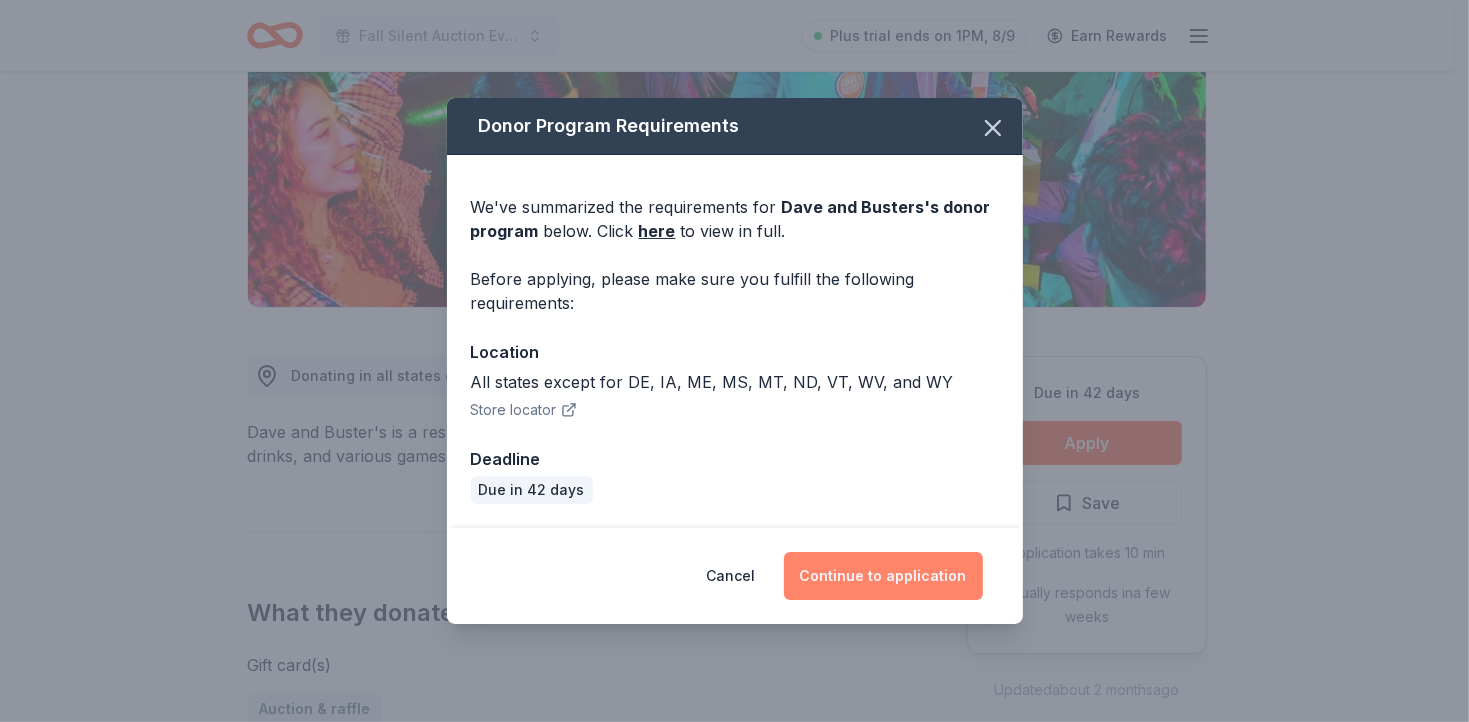 click on "Continue to application" at bounding box center (883, 576) 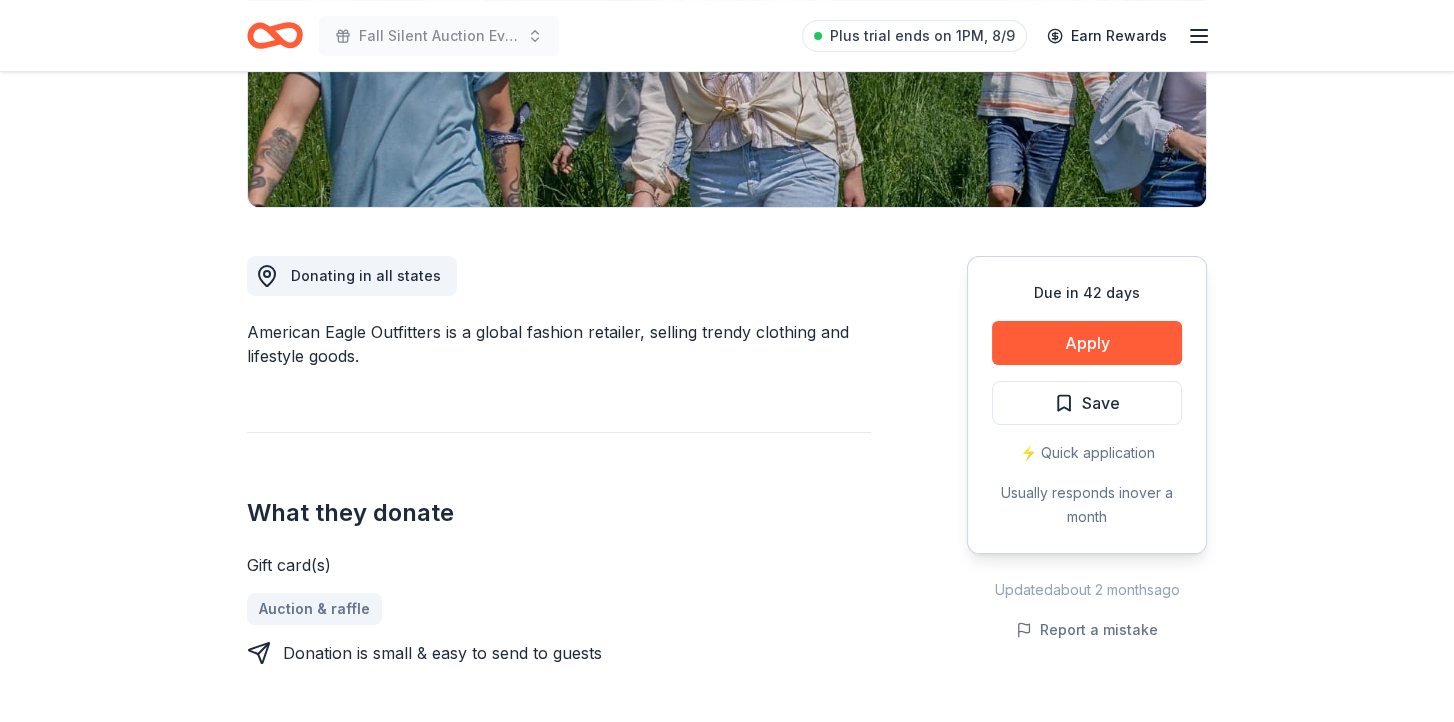 scroll, scrollTop: 0, scrollLeft: 0, axis: both 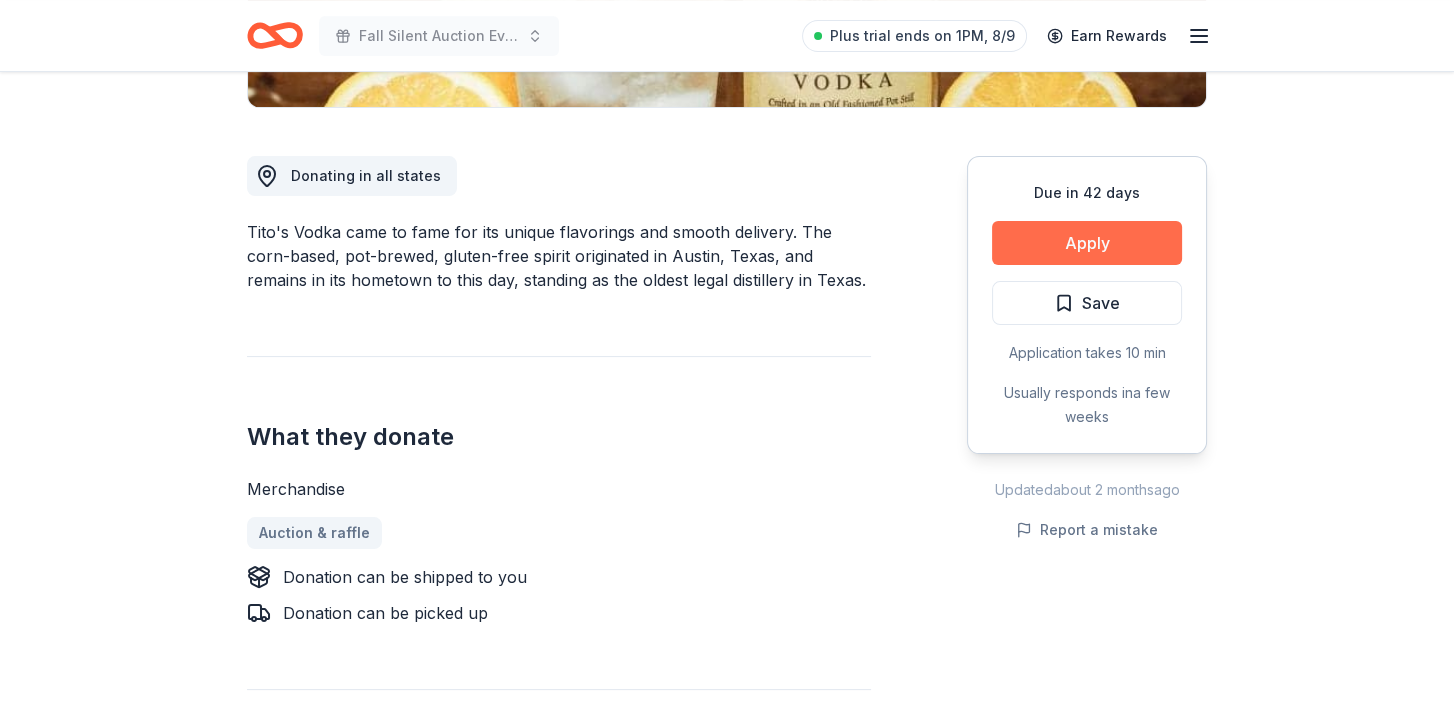click on "Apply" at bounding box center (1087, 243) 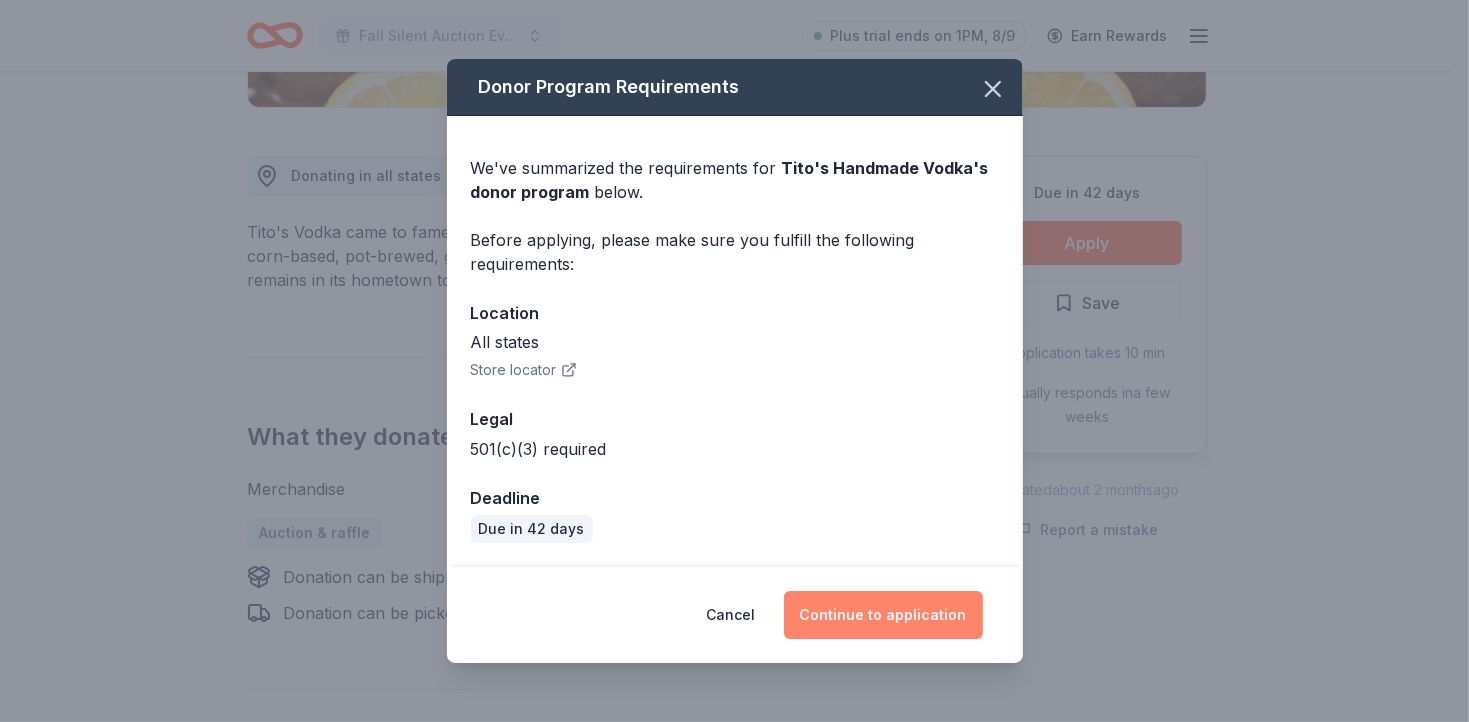 click on "Continue to application" at bounding box center (883, 615) 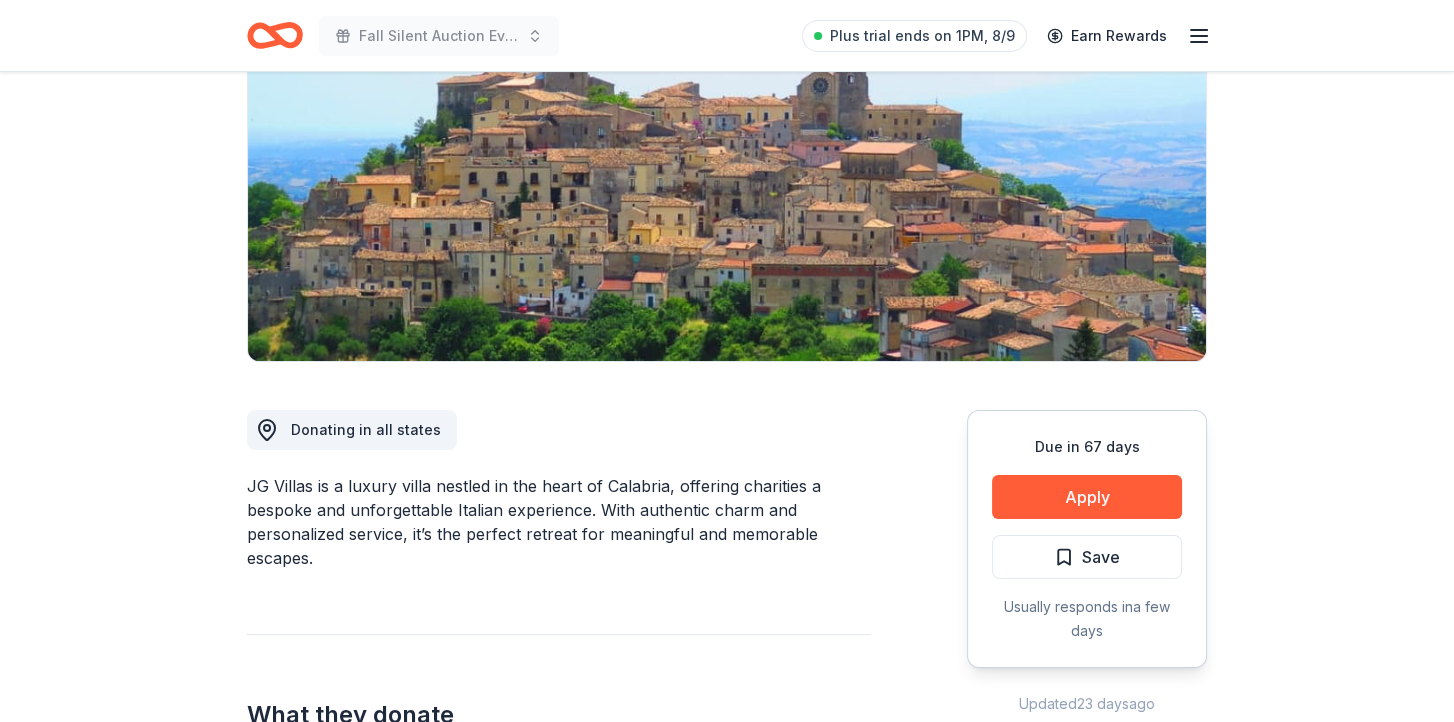 scroll, scrollTop: 0, scrollLeft: 0, axis: both 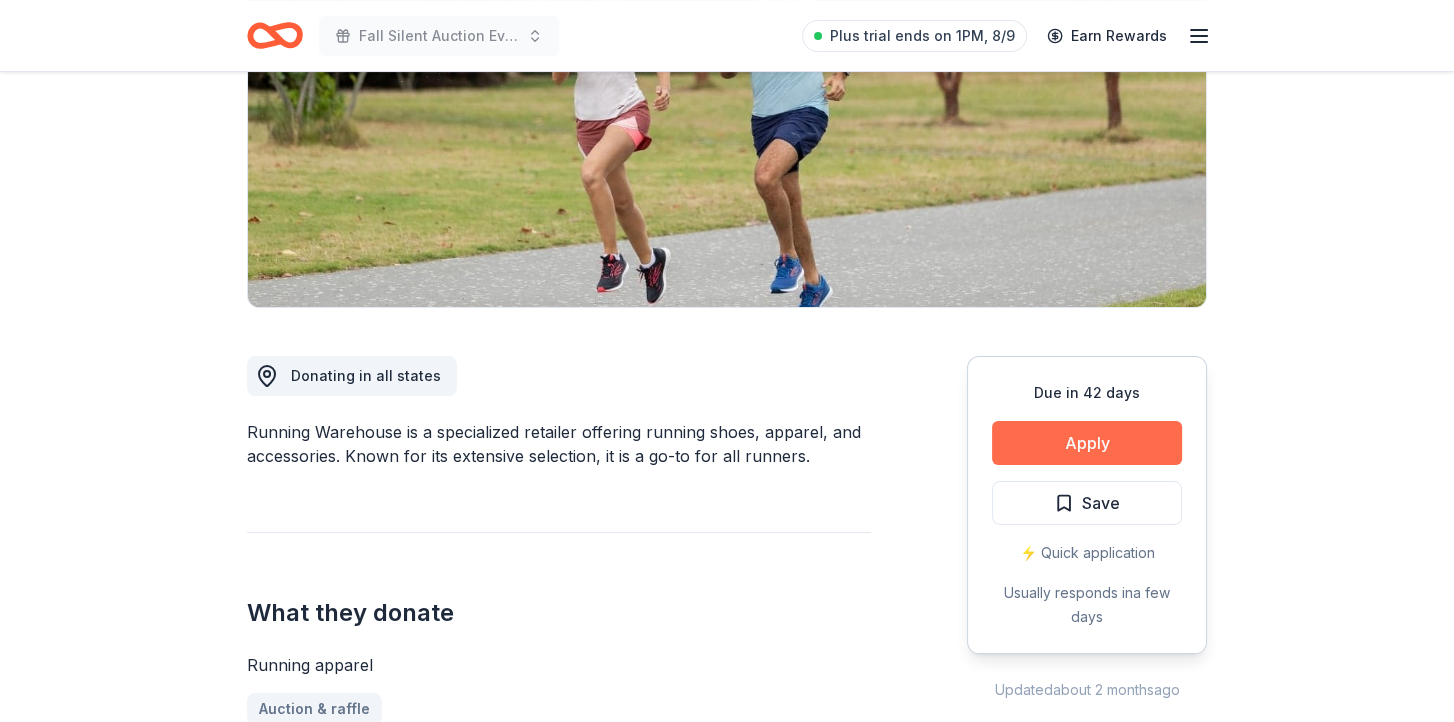 click on "Apply" at bounding box center (1087, 443) 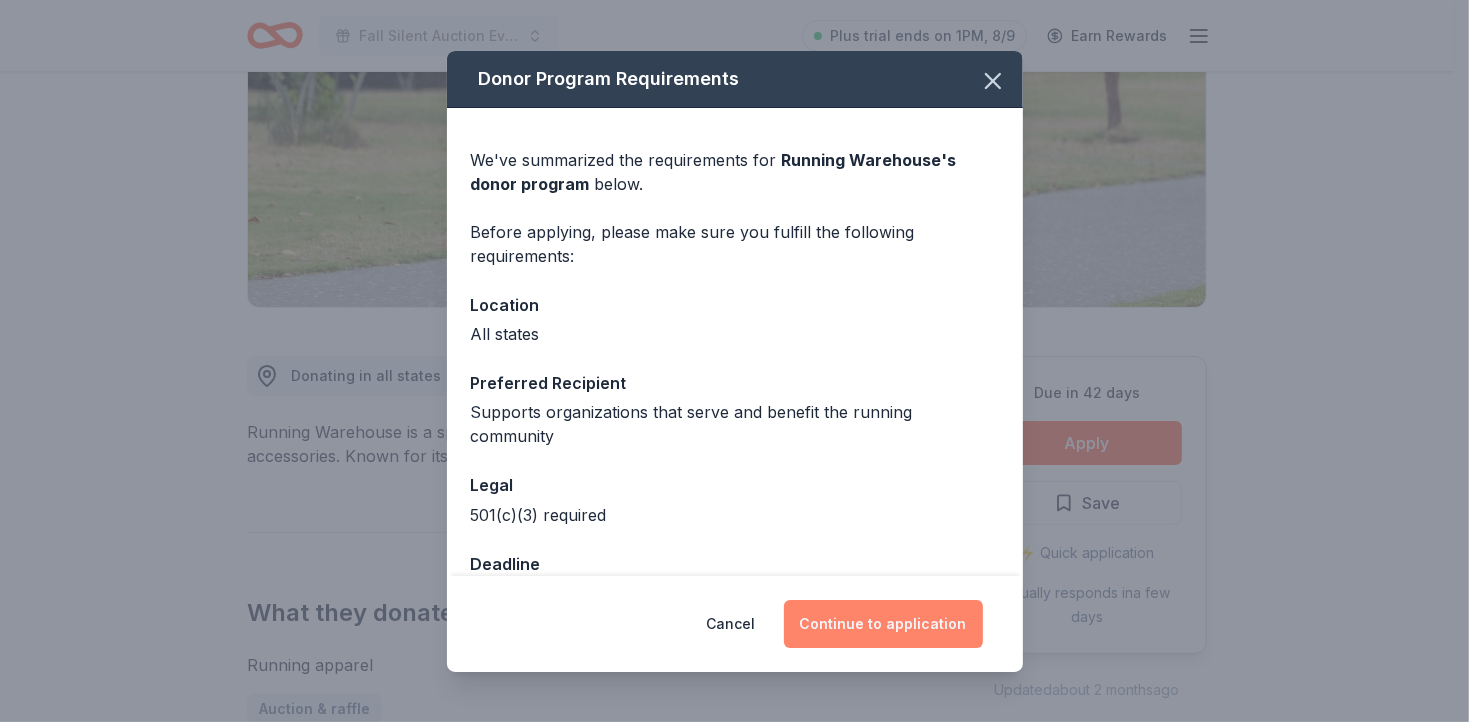 click on "Continue to application" at bounding box center (883, 624) 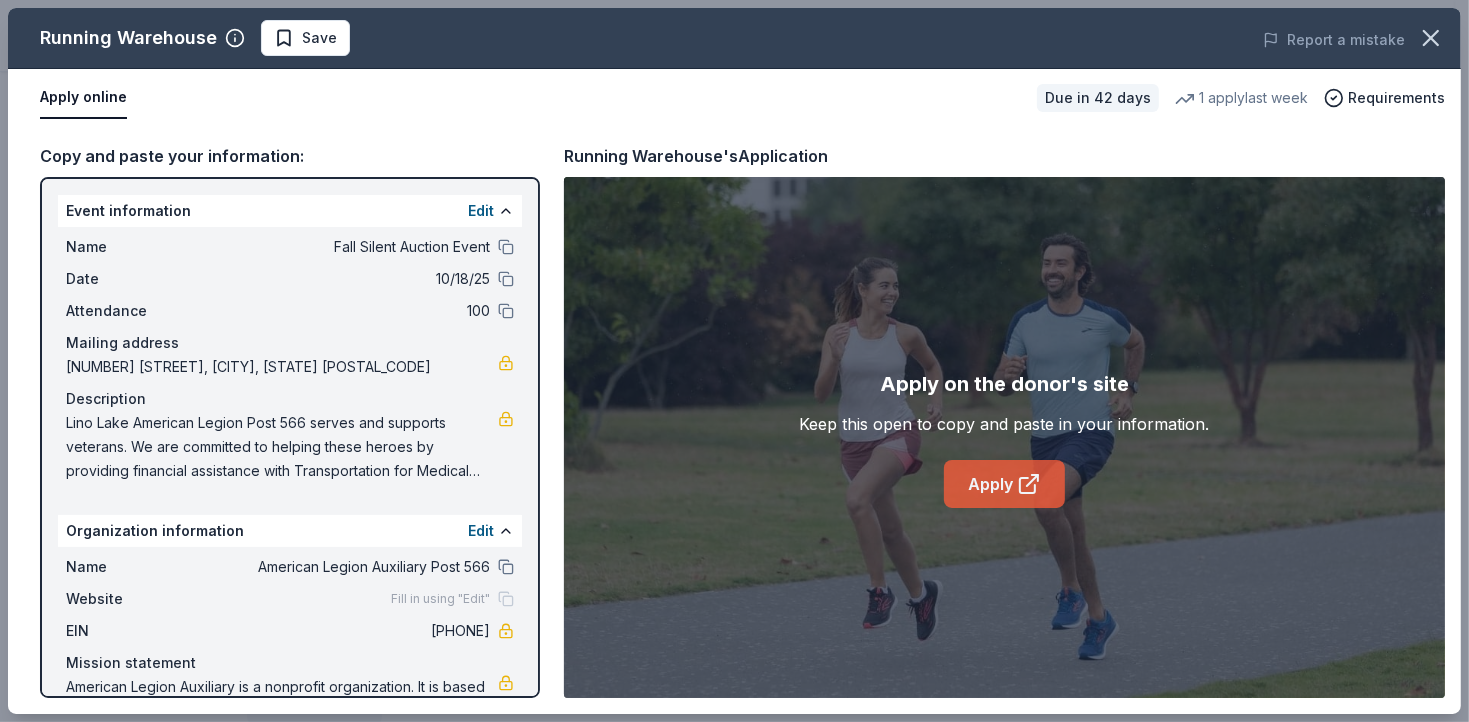 click on "Apply" at bounding box center [1004, 484] 